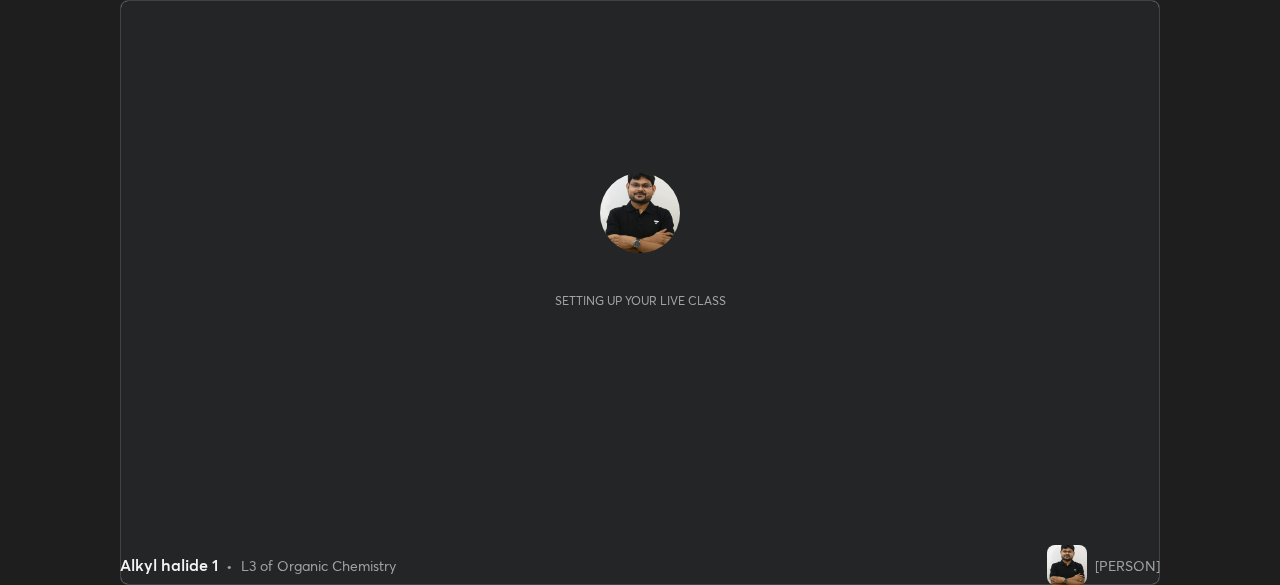 scroll, scrollTop: 0, scrollLeft: 0, axis: both 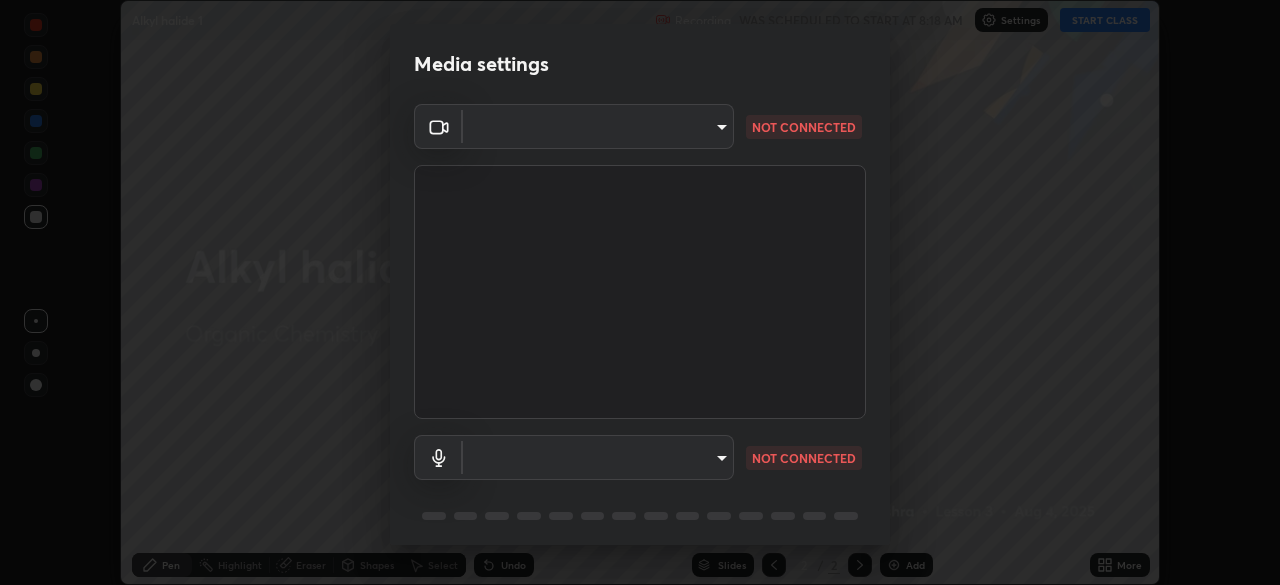 type on "26ea4645ce1167a88714ccf2a1c7b245e82c900ba769eb6e2bf526cec6792837" 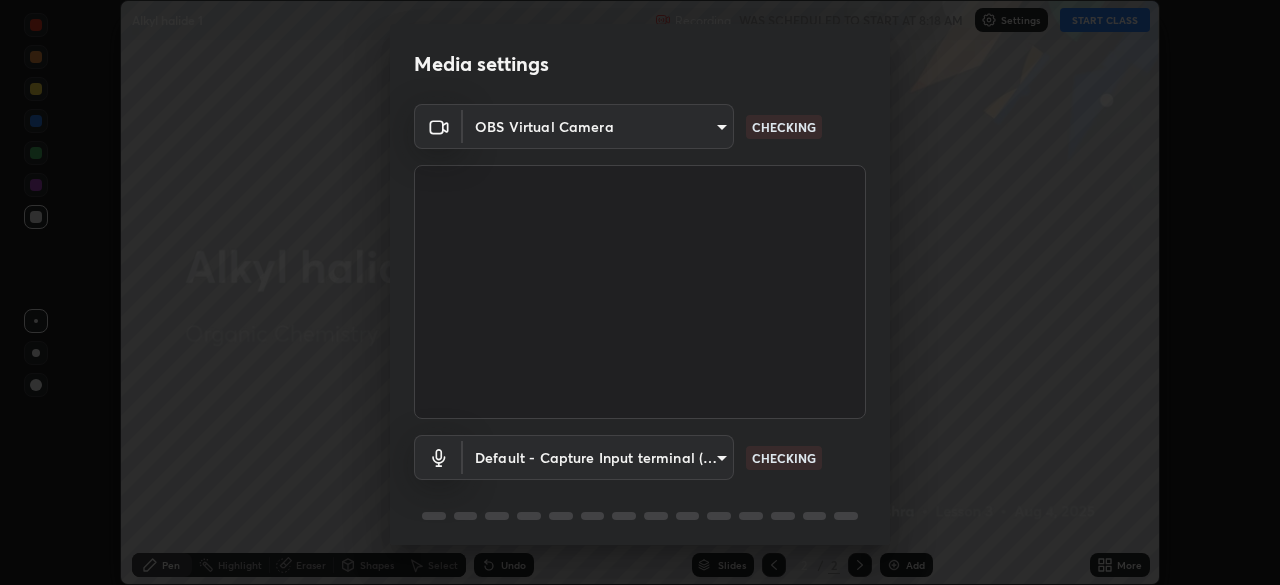 click on "Erase all Alkyl halide 1 Recording WAS SCHEDULED TO START AT 8:18 AM Settings START CLASS Setting up your live class Alkyl halide 1 • L3 of Organic Chemistry [PERSON] Pen Highlight Eraser Shapes Select Undo Slides 2 / 2 Add More No doubts shared Encourage your learners to ask a doubt for better clarity Report an issue Reason for reporting Buffering Chat not working Audio - Video sync issue Educator video quality low ​ Attach an image Report Media settings OBS Virtual Camera [HASH]" at bounding box center [640, 292] 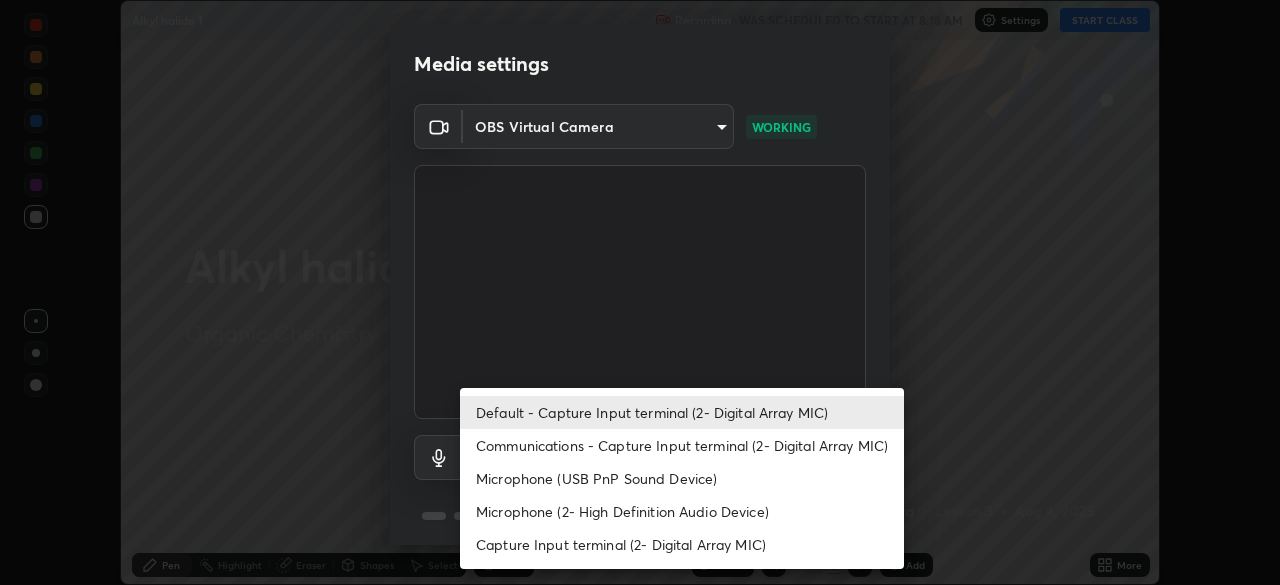 click on "Microphone (USB PnP Sound Device)" at bounding box center [682, 478] 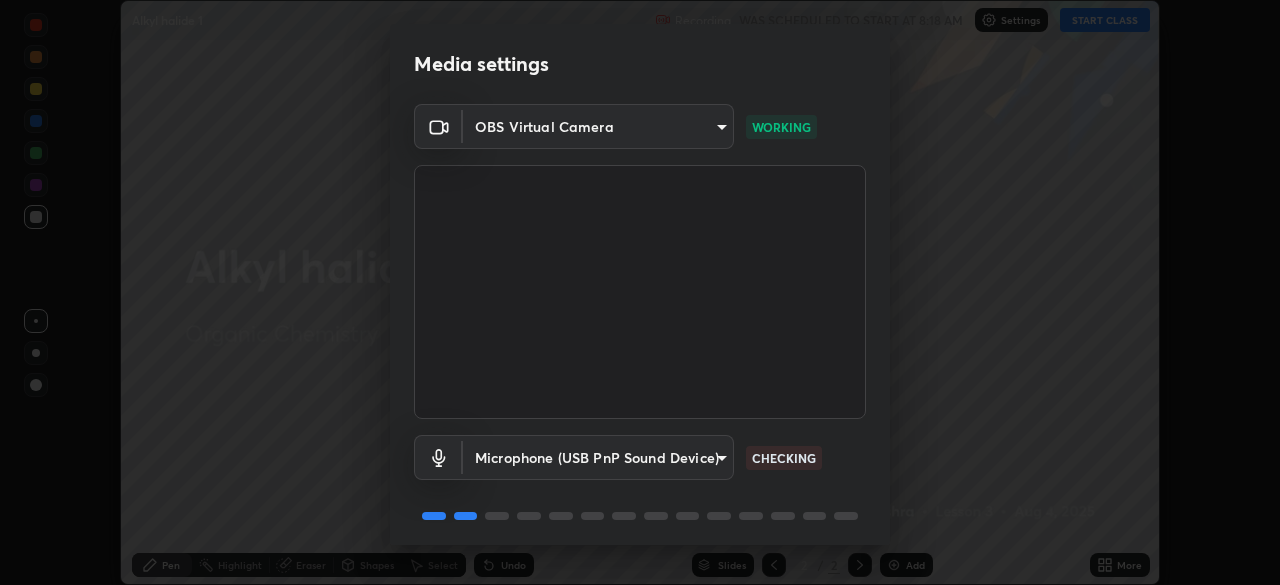 scroll, scrollTop: 71, scrollLeft: 0, axis: vertical 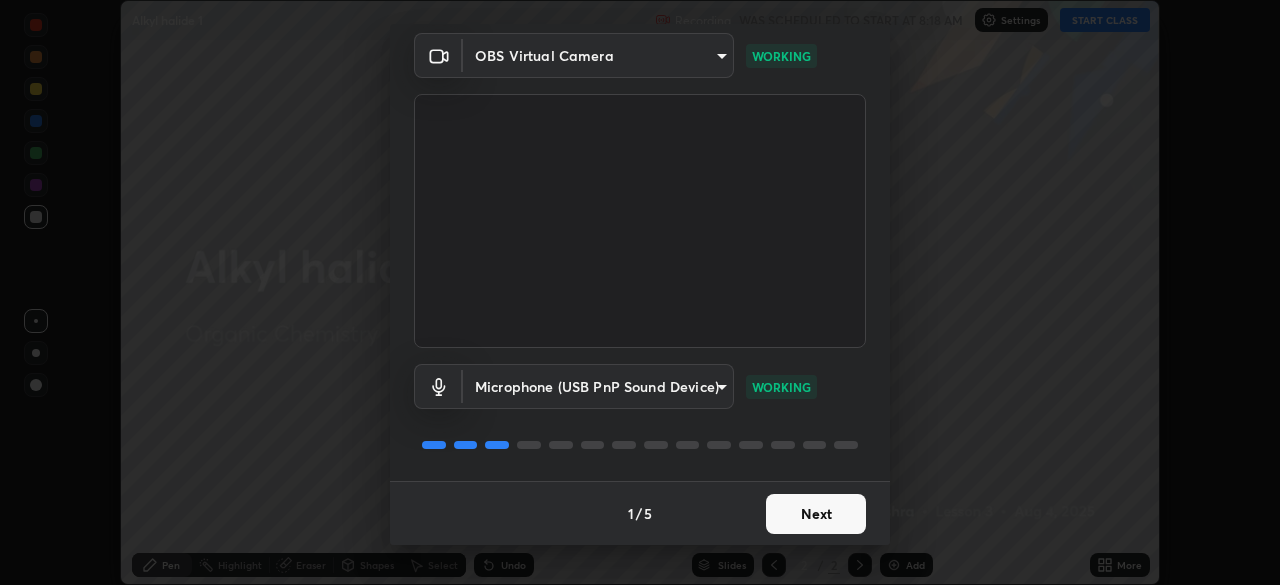 click on "Next" at bounding box center [816, 514] 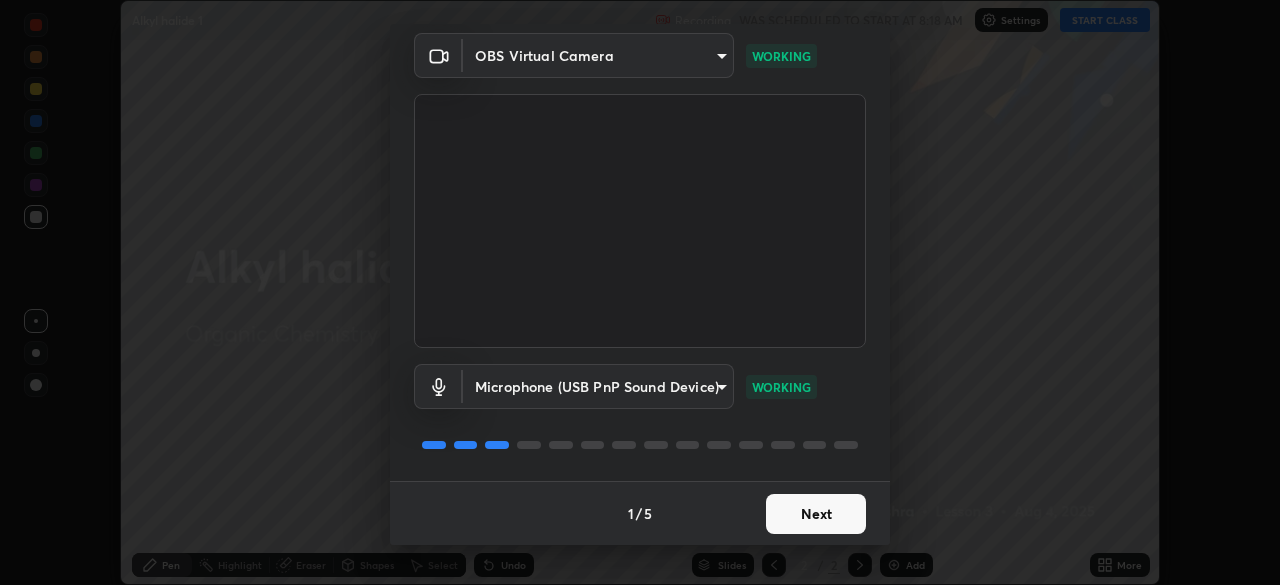 scroll, scrollTop: 0, scrollLeft: 0, axis: both 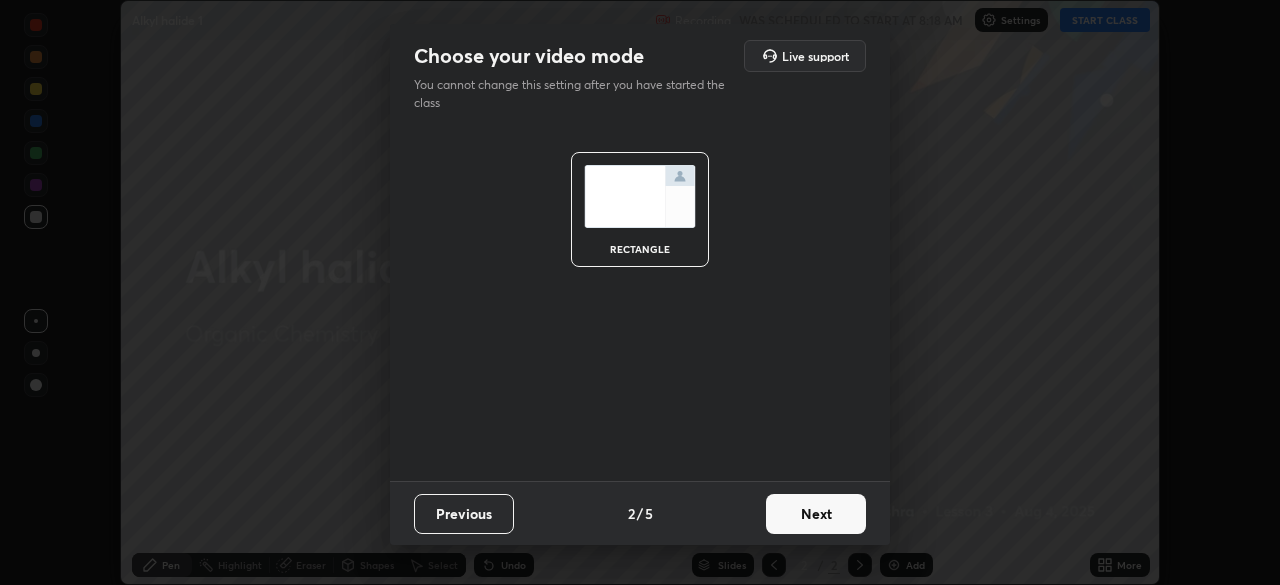 click on "Next" at bounding box center (816, 514) 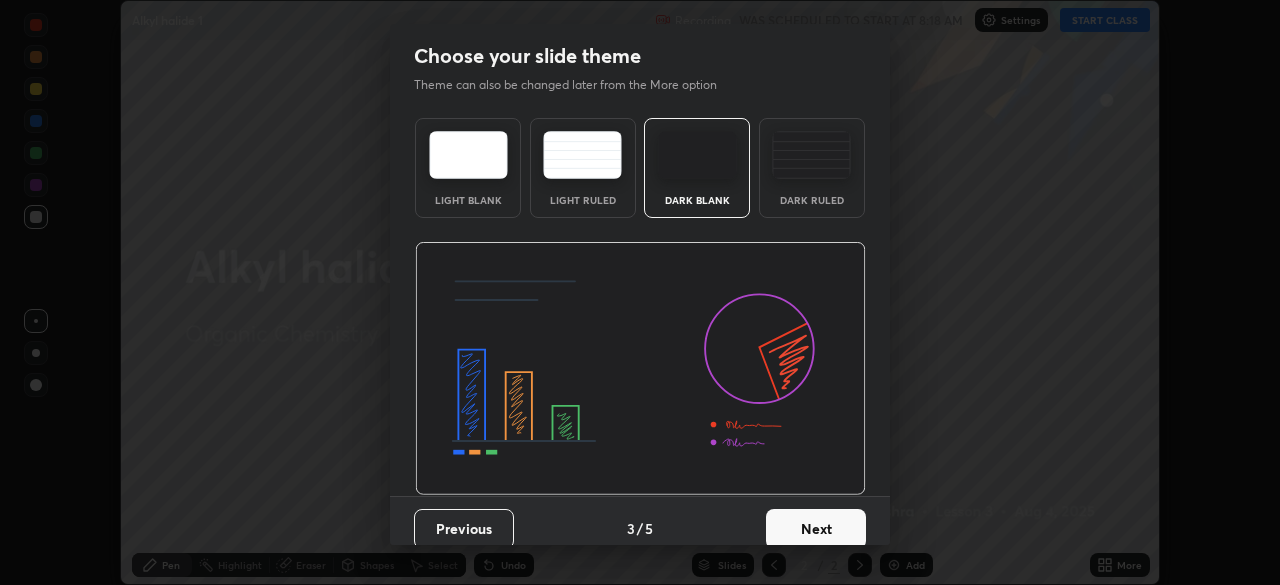 click on "Next" at bounding box center [816, 529] 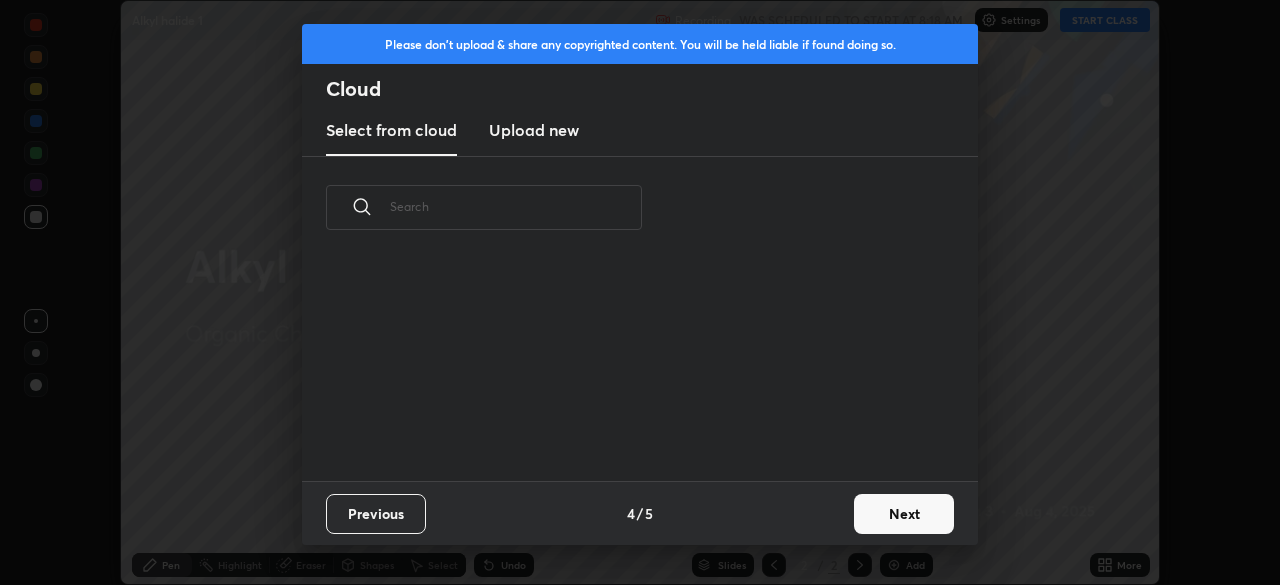 click on "Next" at bounding box center (904, 514) 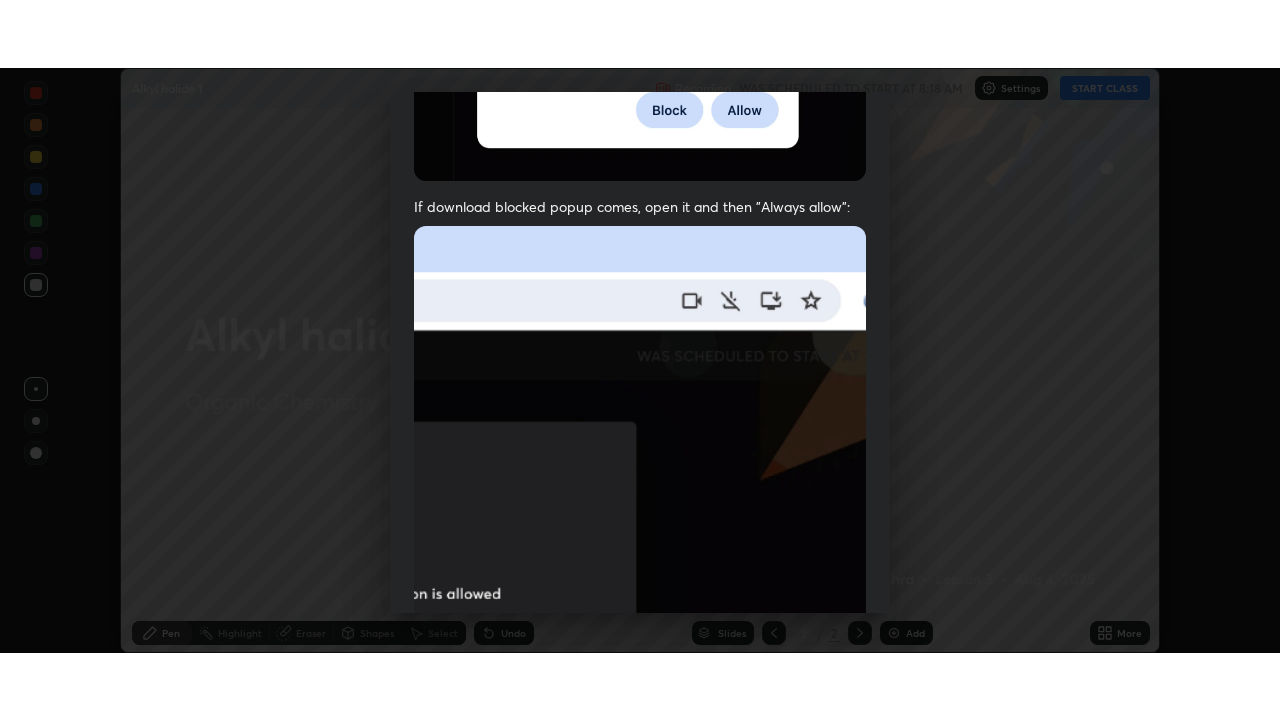 scroll, scrollTop: 479, scrollLeft: 0, axis: vertical 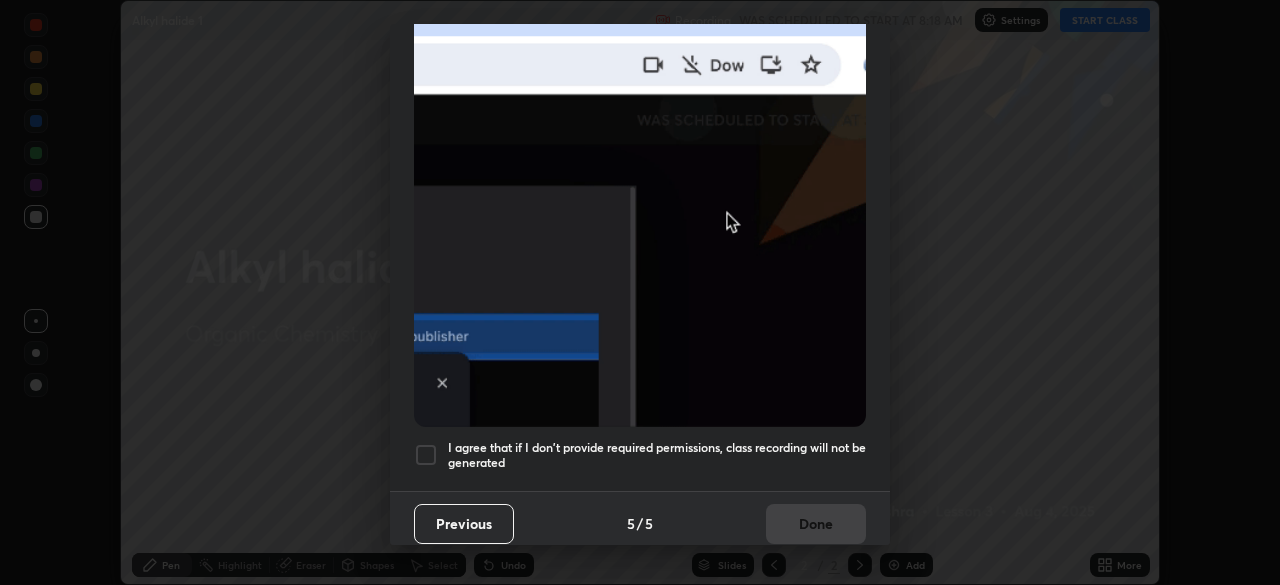 click on "I agree that if I don't provide required permissions, class recording will not be generated" at bounding box center (657, 455) 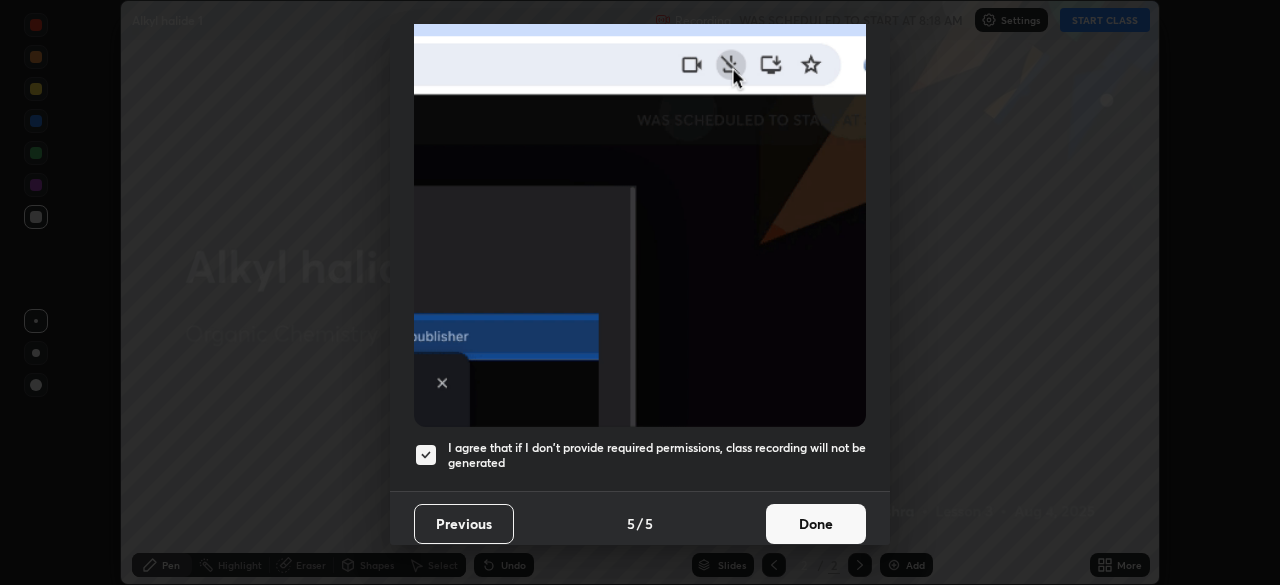 click on "Done" at bounding box center (816, 524) 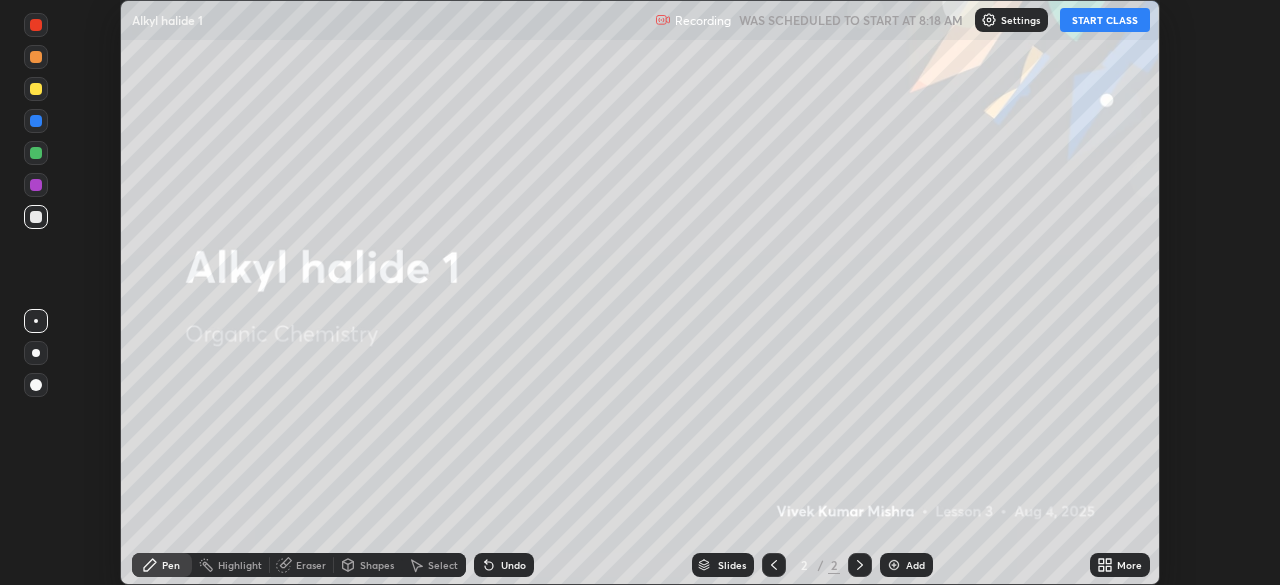 click on "START CLASS" at bounding box center (1105, 20) 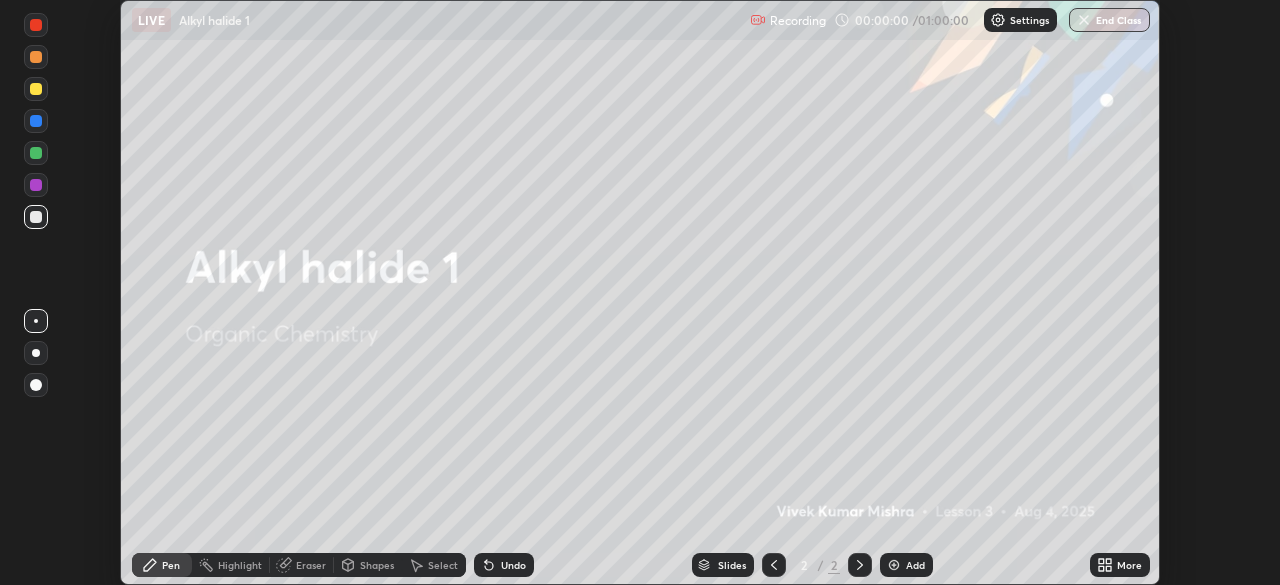 click 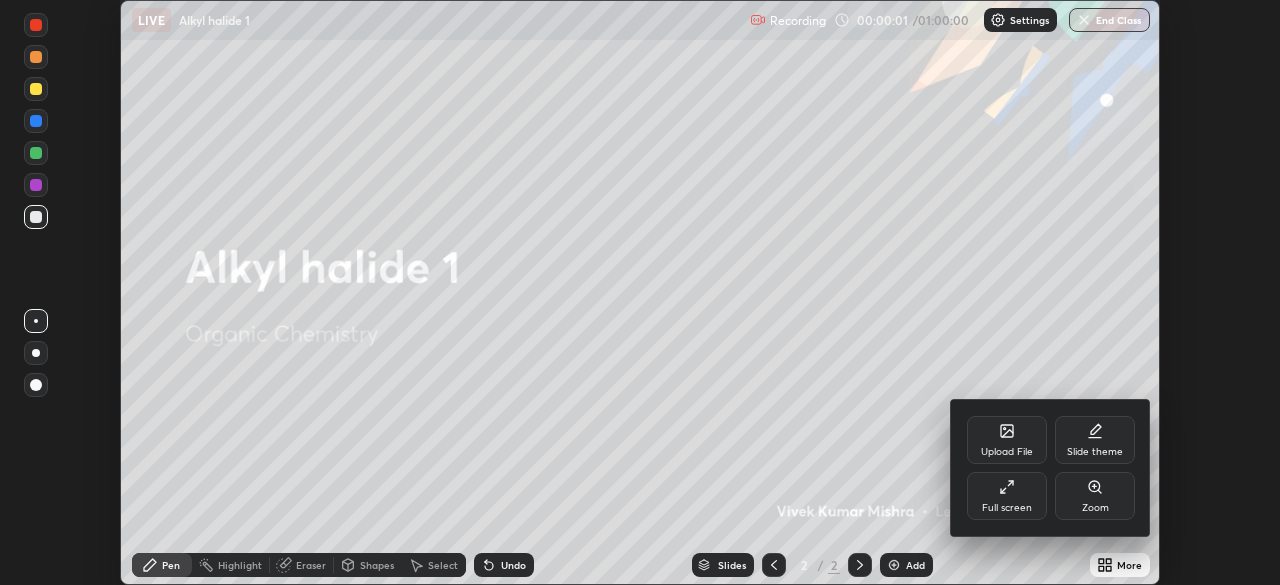 click 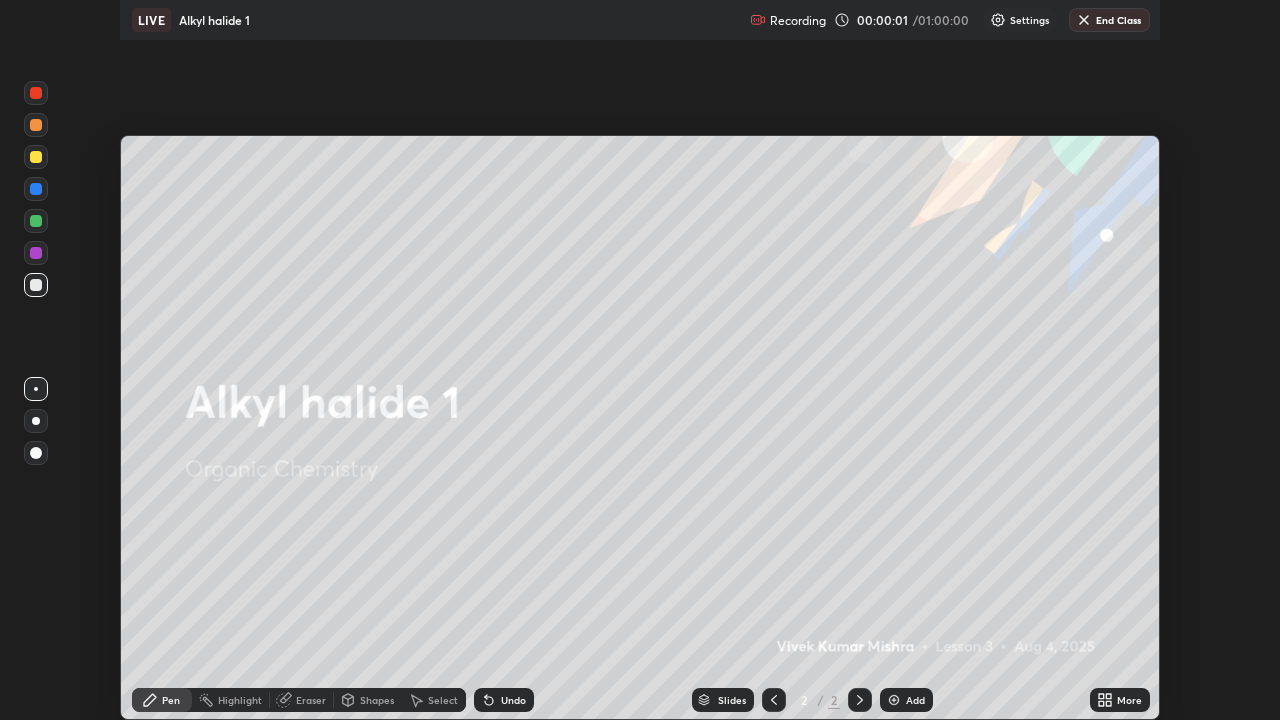 scroll, scrollTop: 99280, scrollLeft: 98720, axis: both 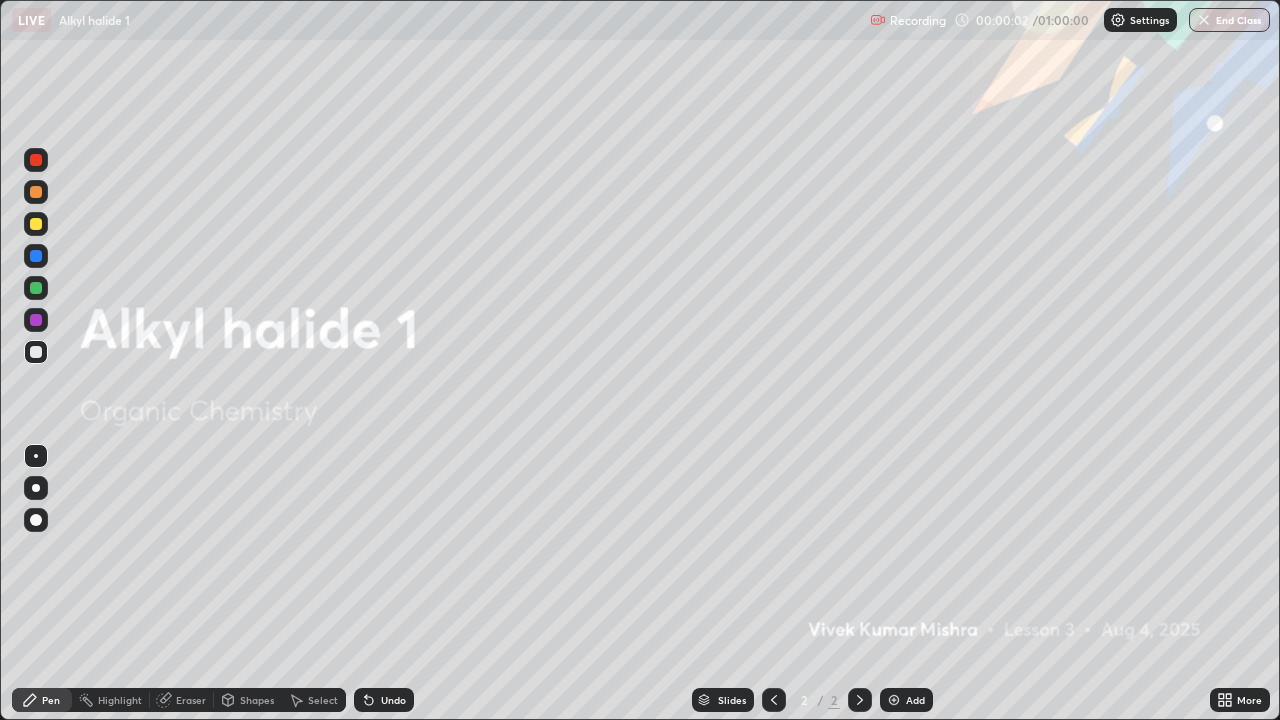 click 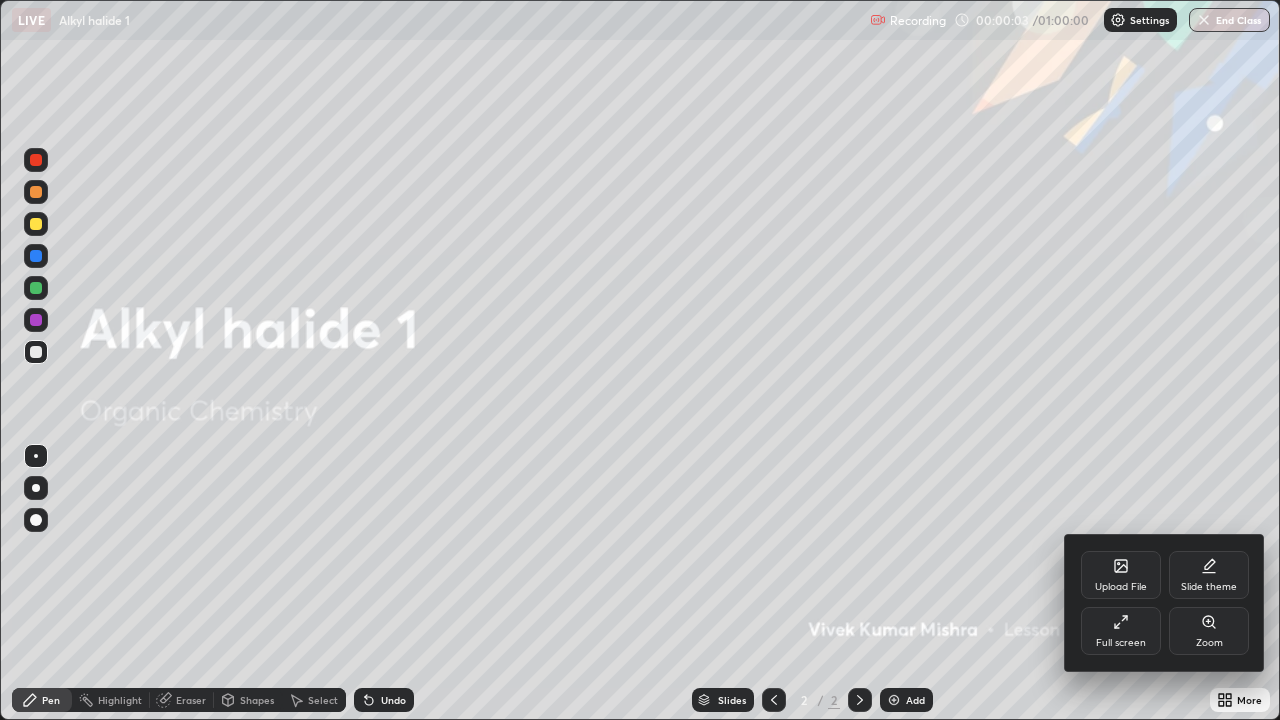 click on "Slide theme" at bounding box center [1209, 575] 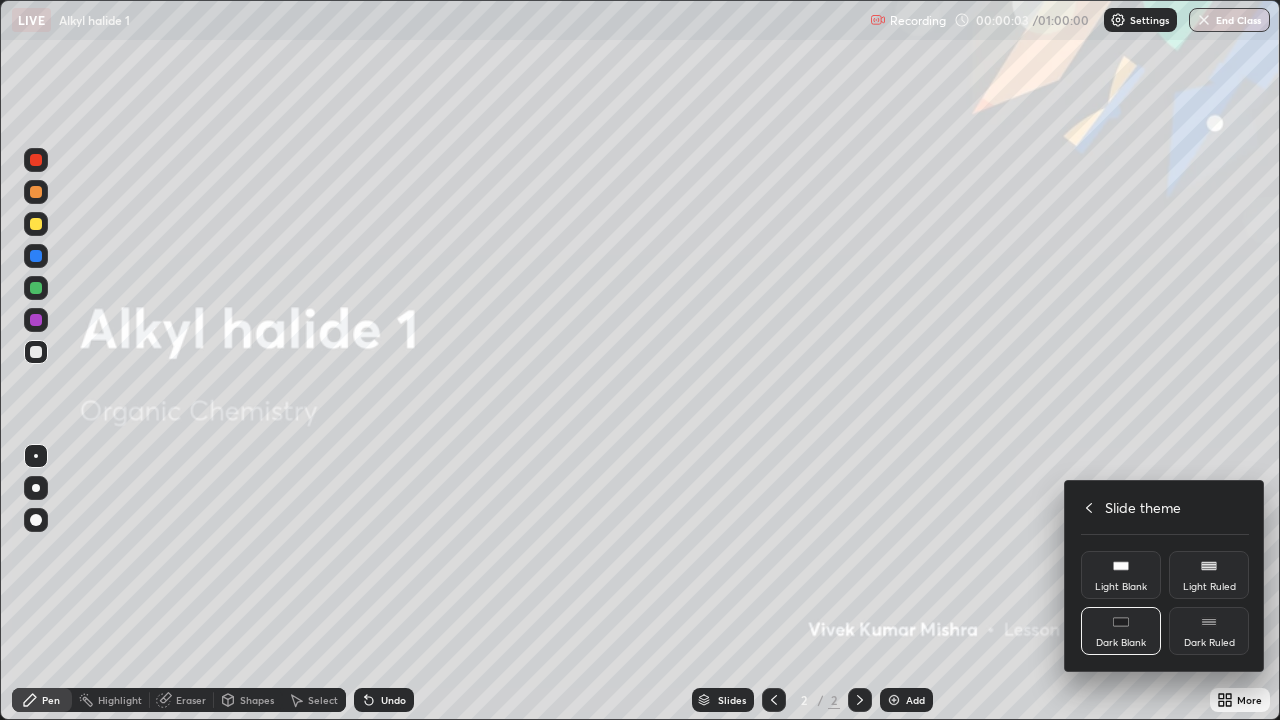 click on "Dark Ruled" at bounding box center [1209, 631] 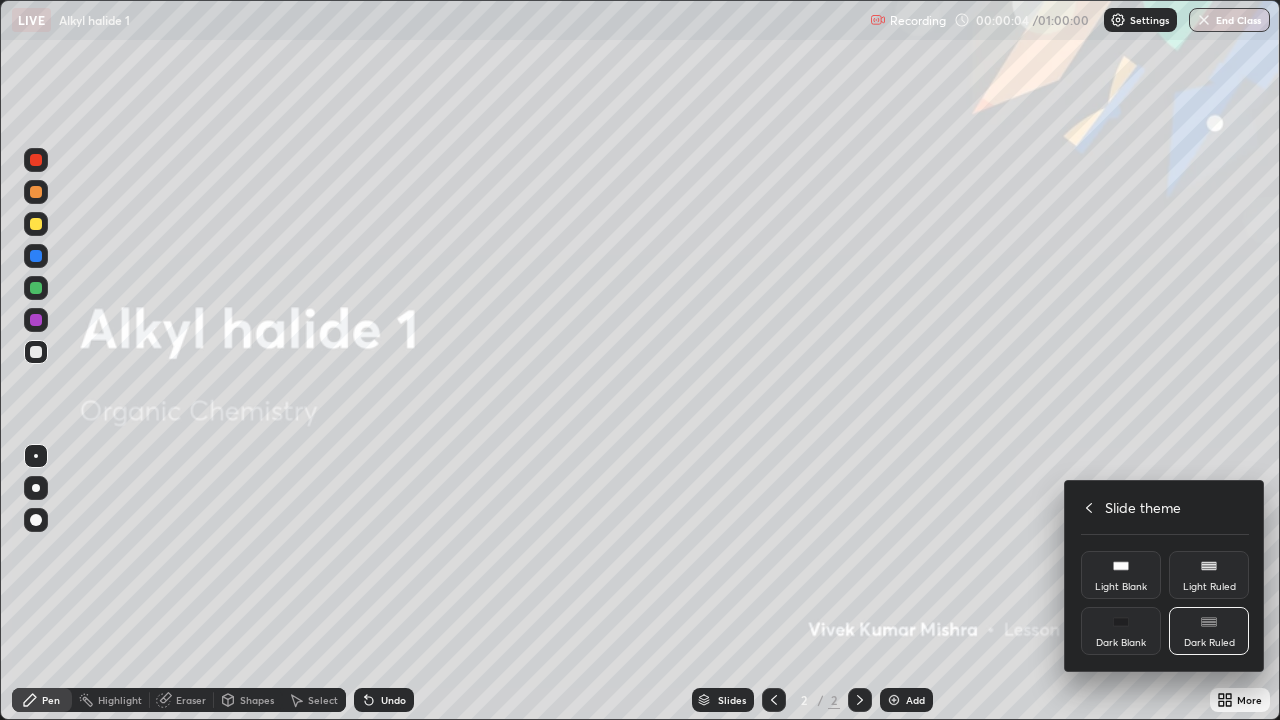 click 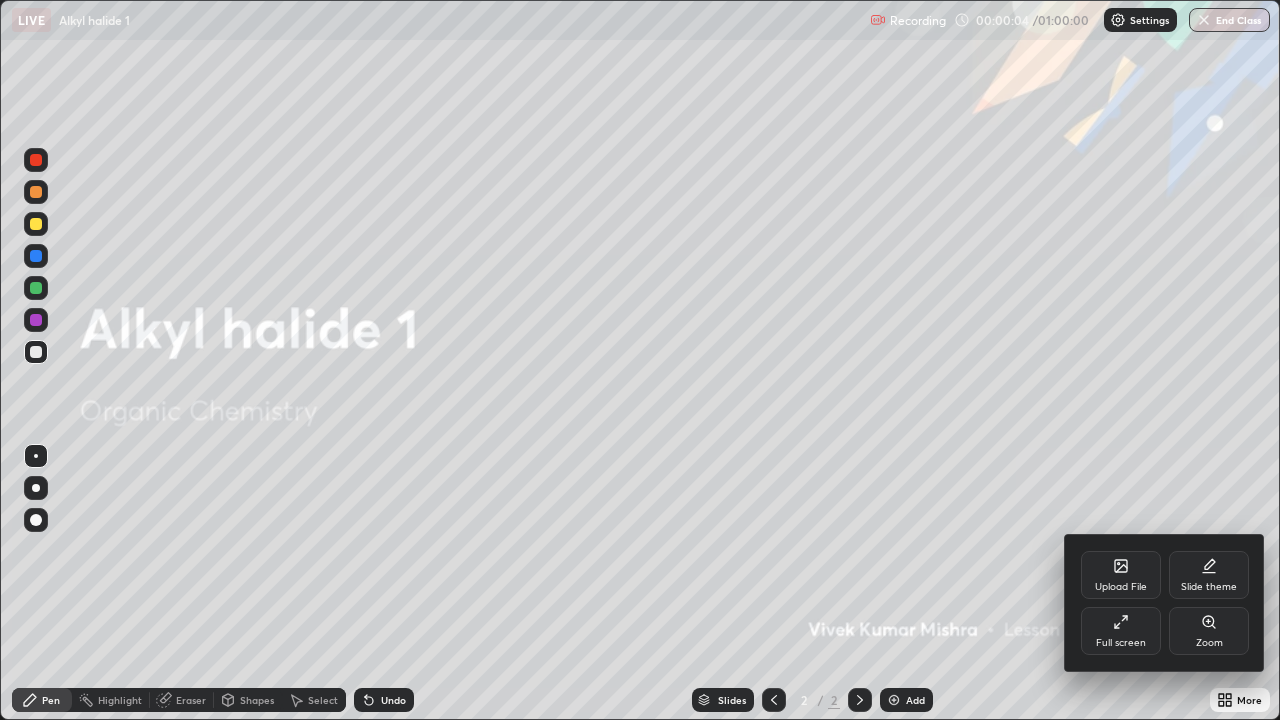 click at bounding box center (640, 360) 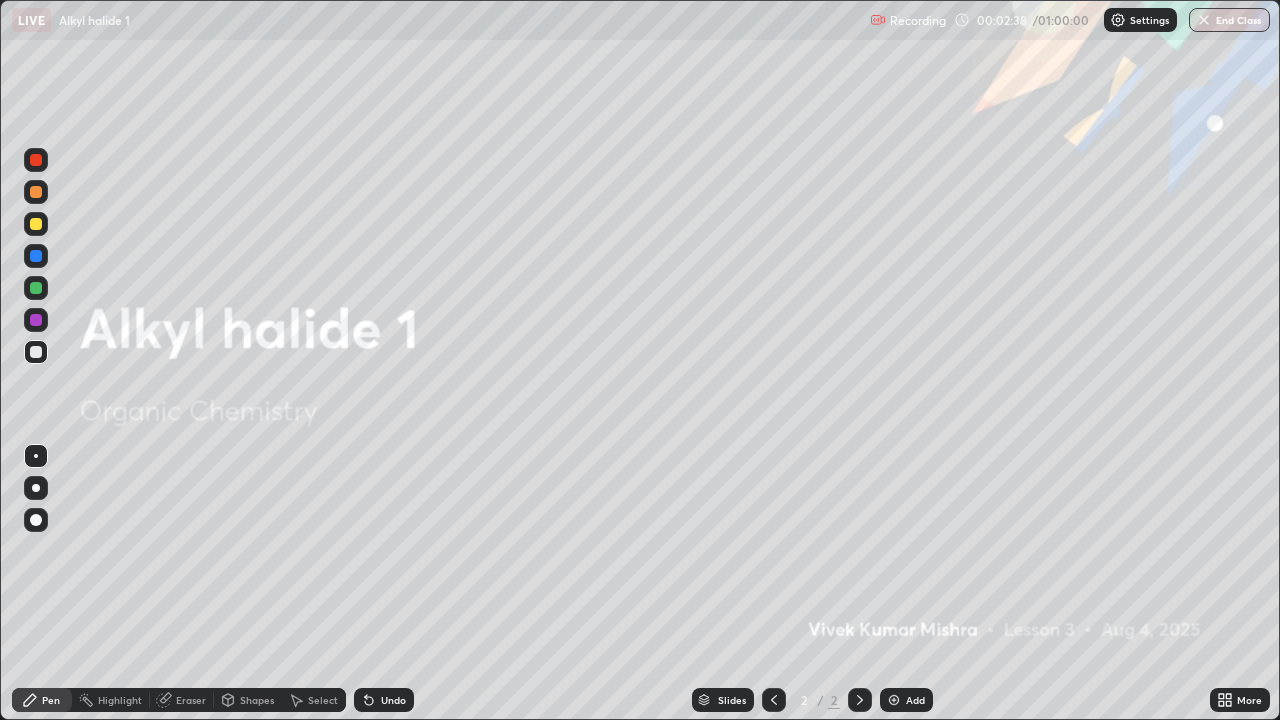 click on "Pen" at bounding box center [42, 700] 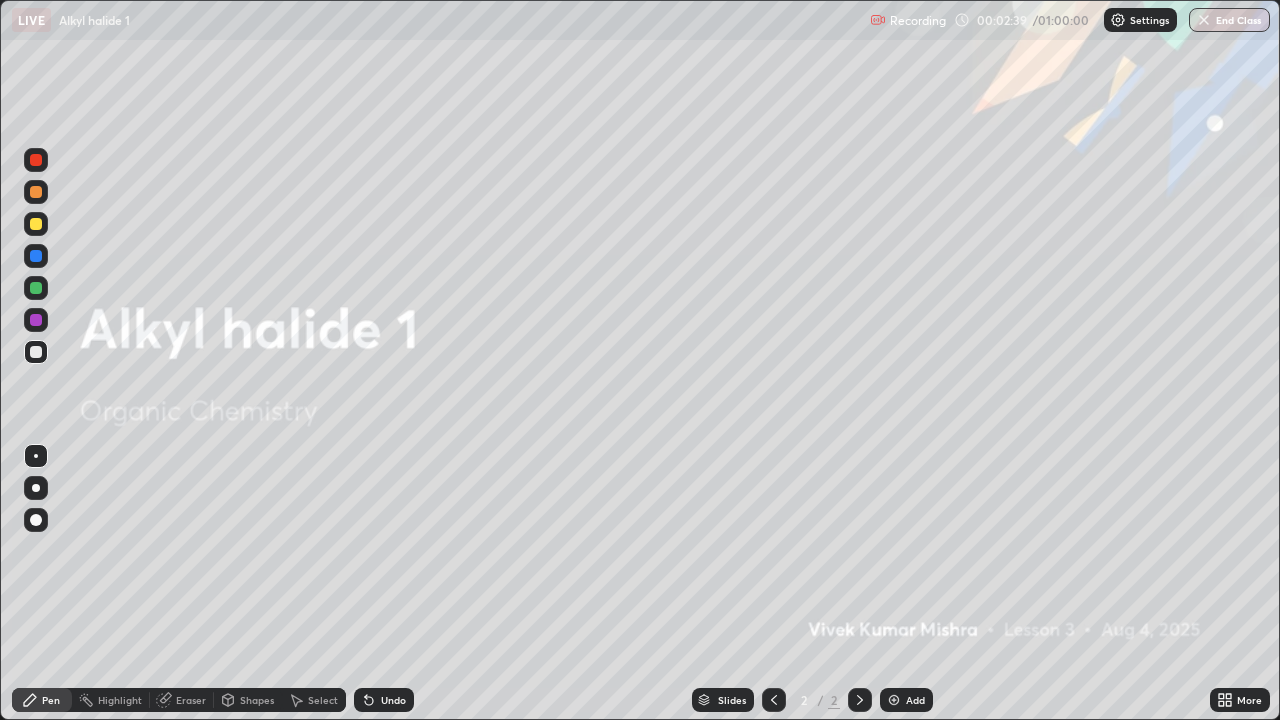click on "Pen" at bounding box center [42, 700] 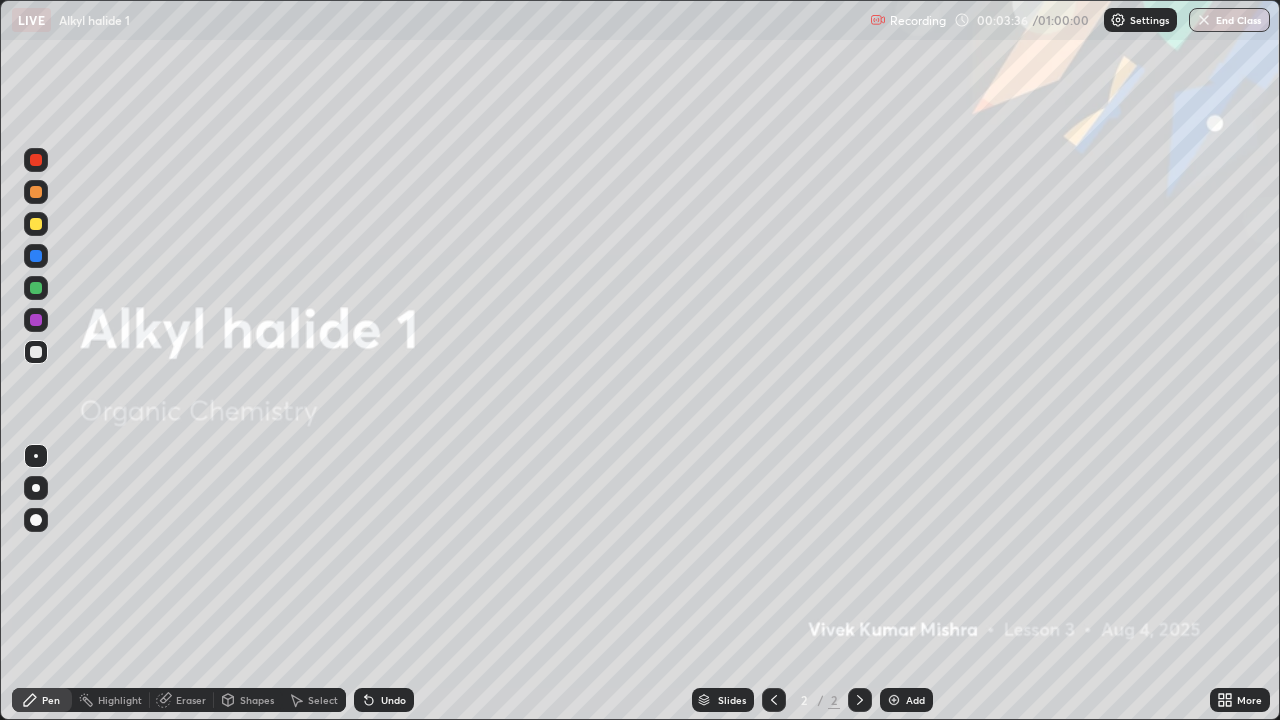 click on "Add" at bounding box center (906, 700) 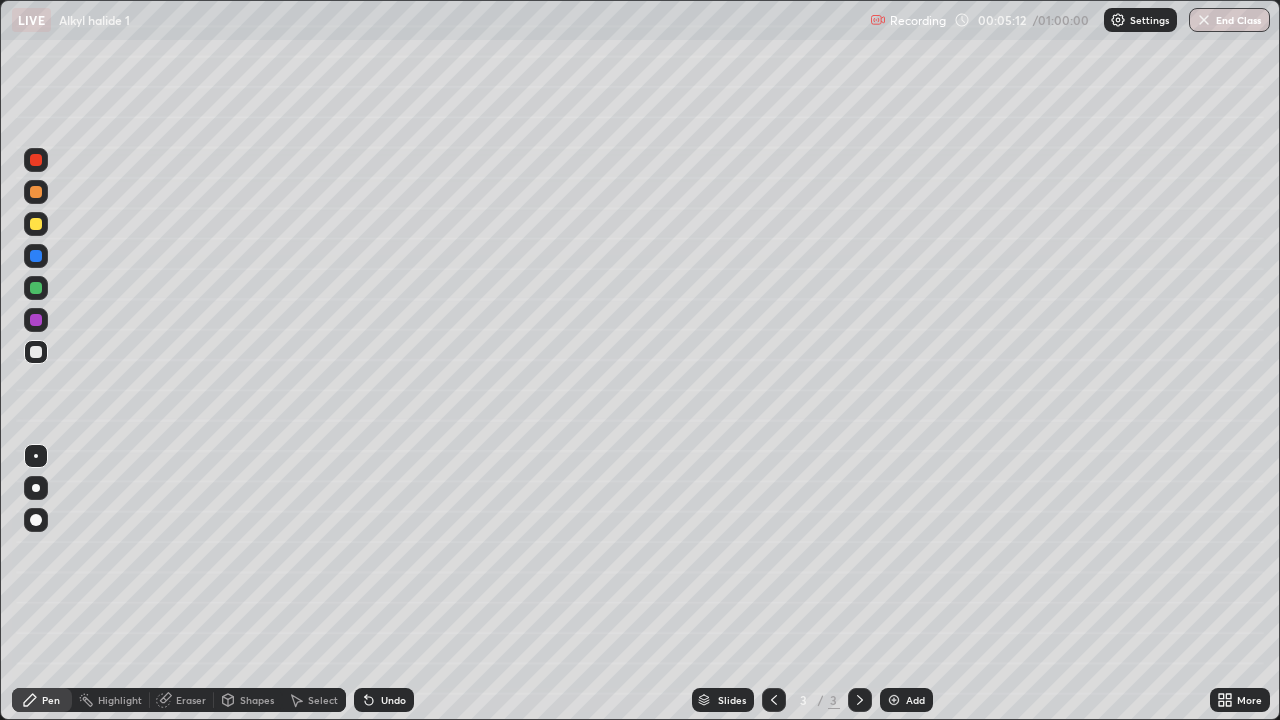 click on "Undo" at bounding box center (393, 700) 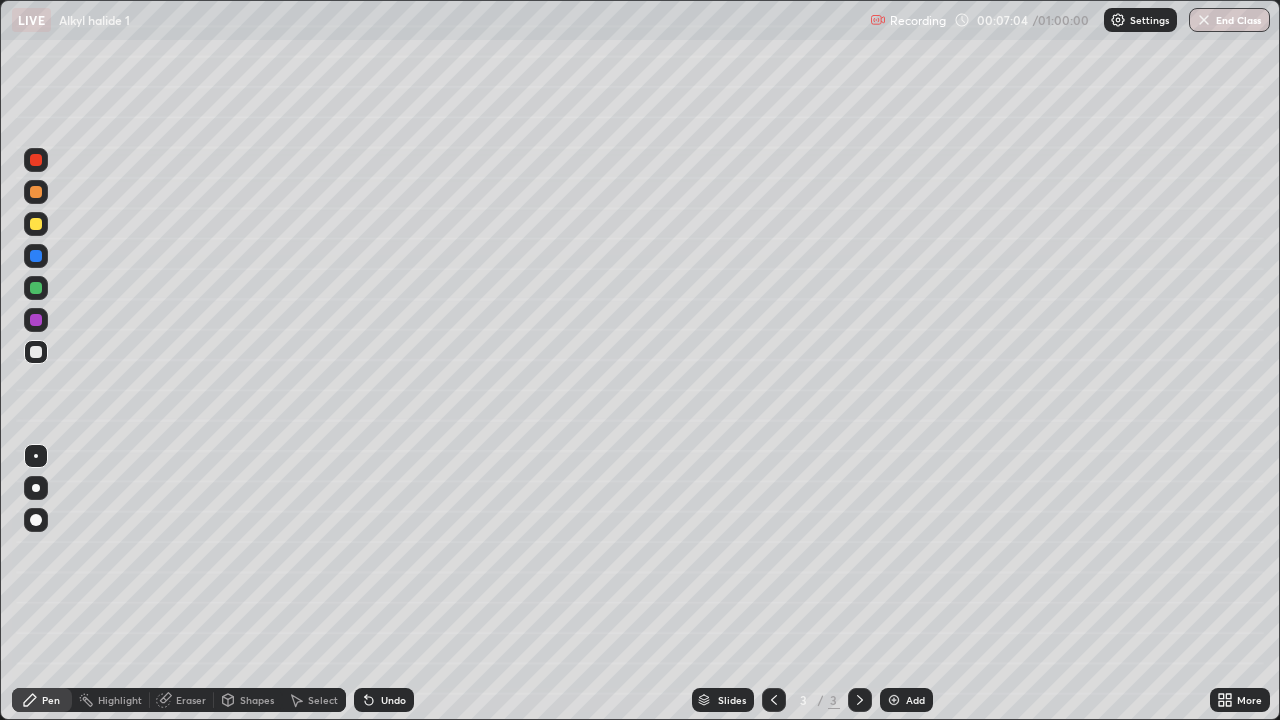 click on "Undo" at bounding box center [393, 700] 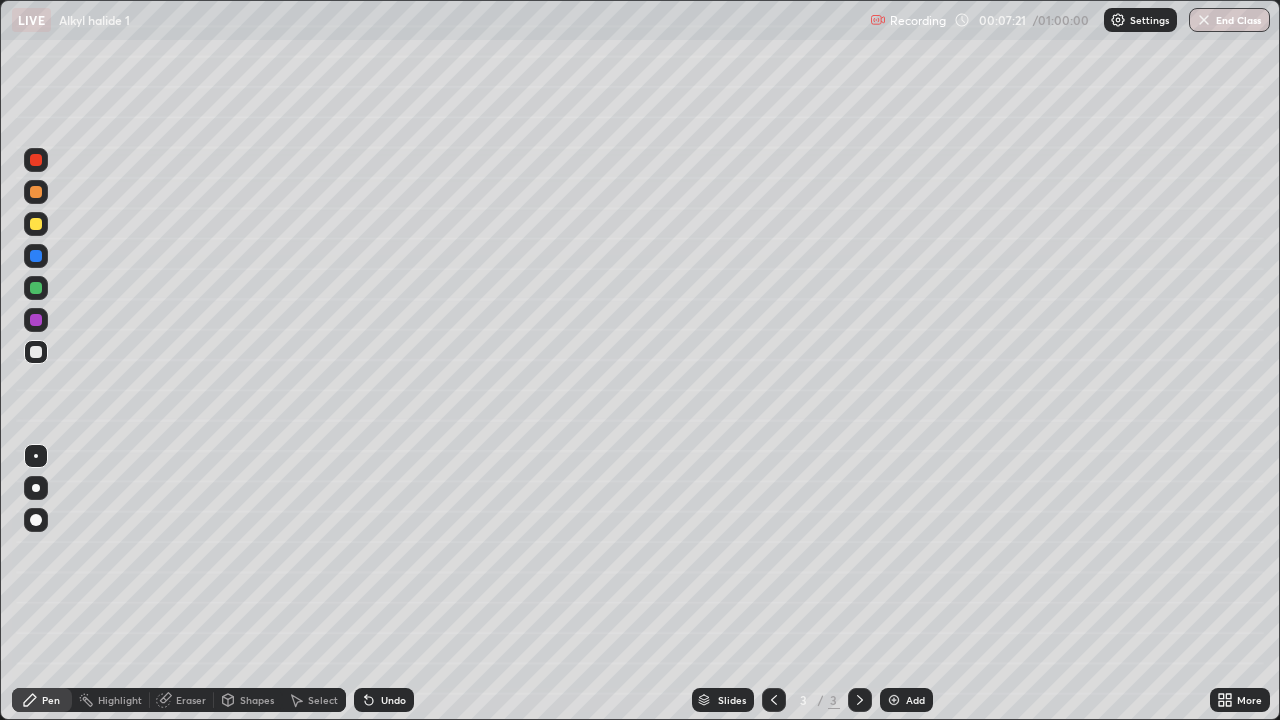 click on "Undo" at bounding box center (393, 700) 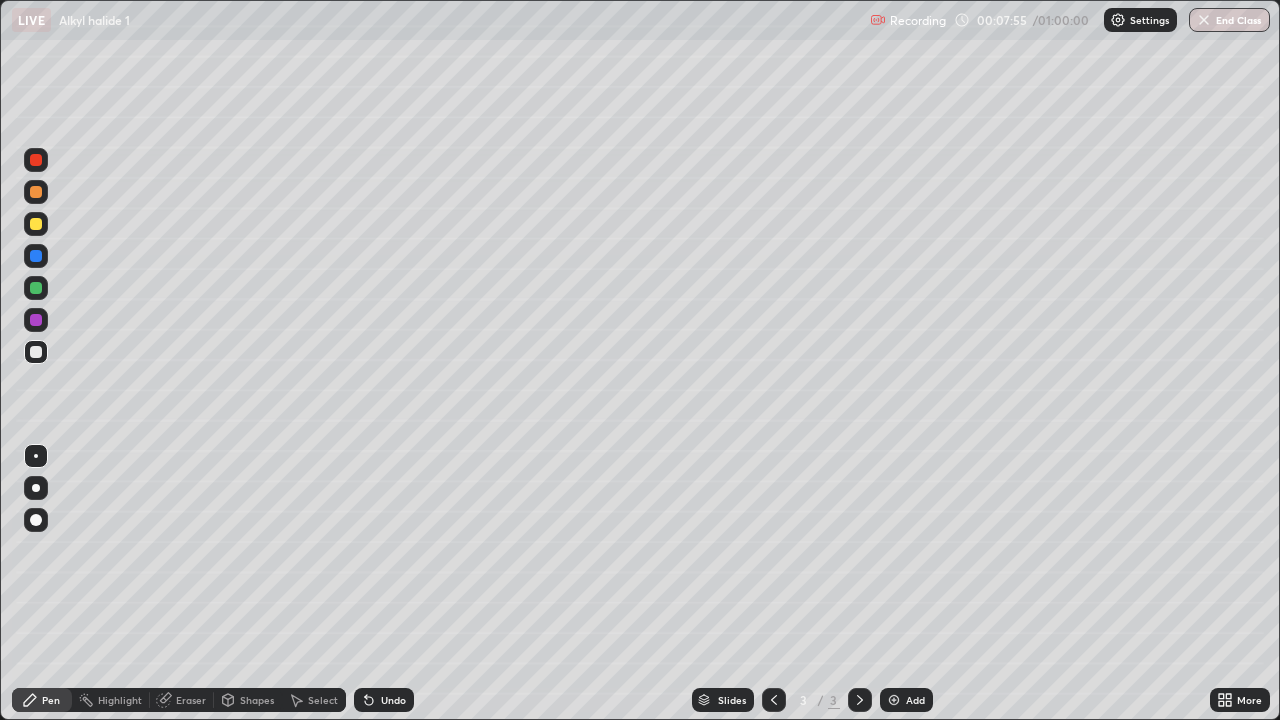 click on "Undo" at bounding box center (393, 700) 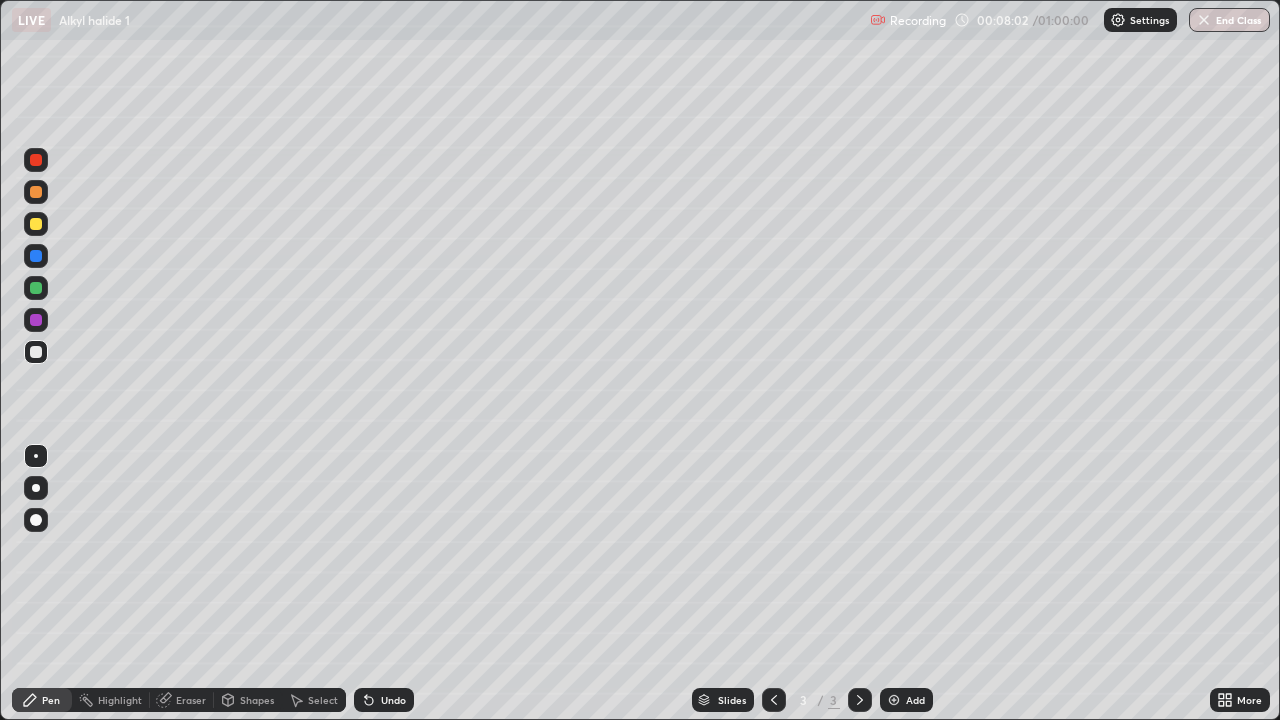 click on "Undo" at bounding box center (393, 700) 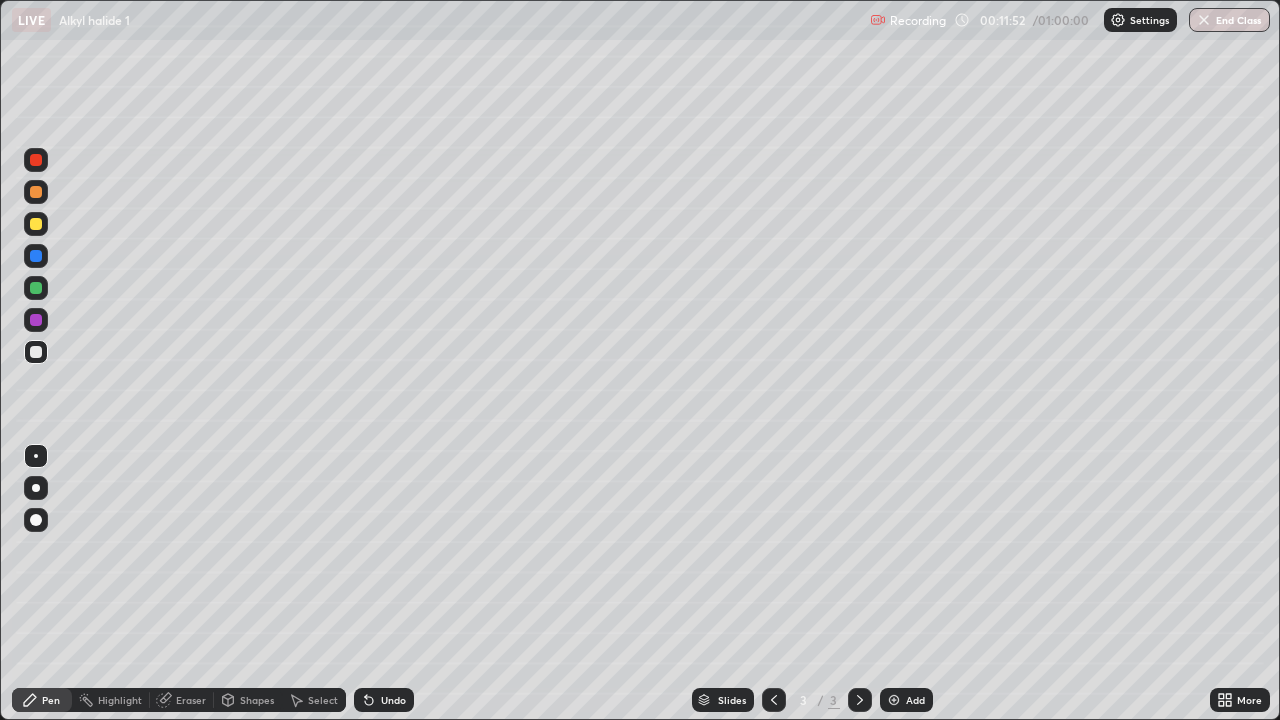 click at bounding box center [894, 700] 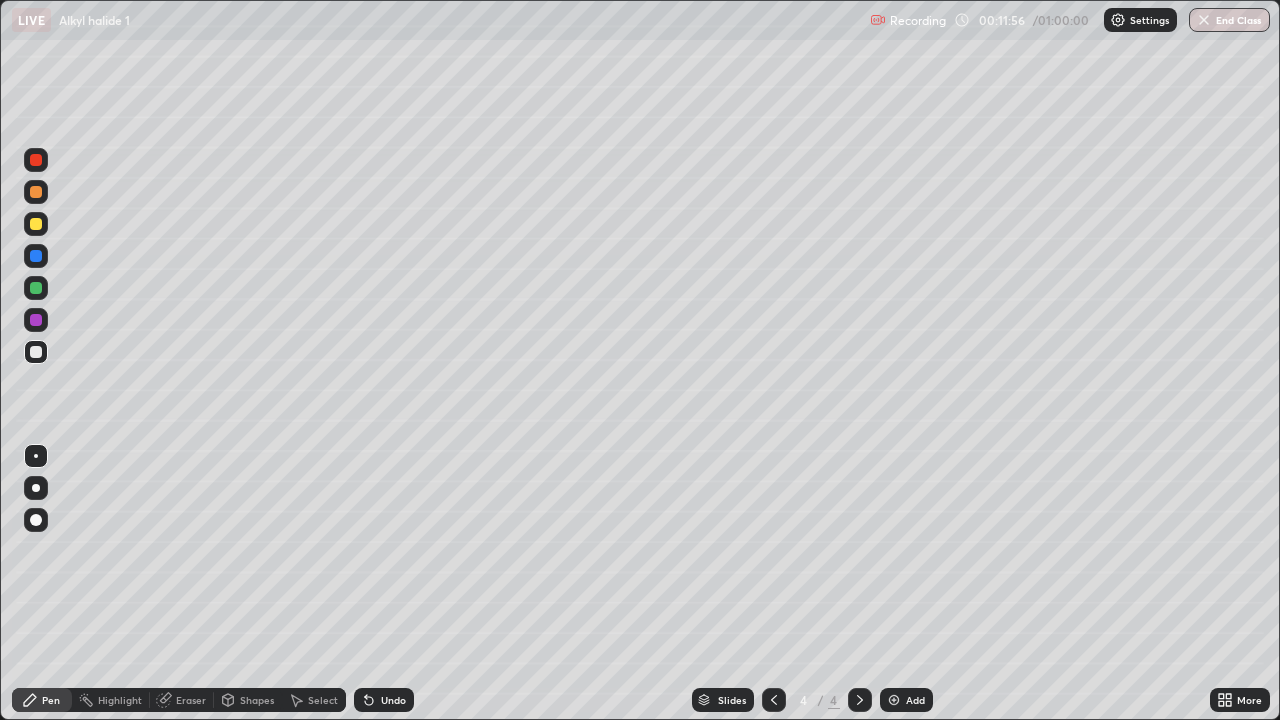 click on "Undo" at bounding box center (384, 700) 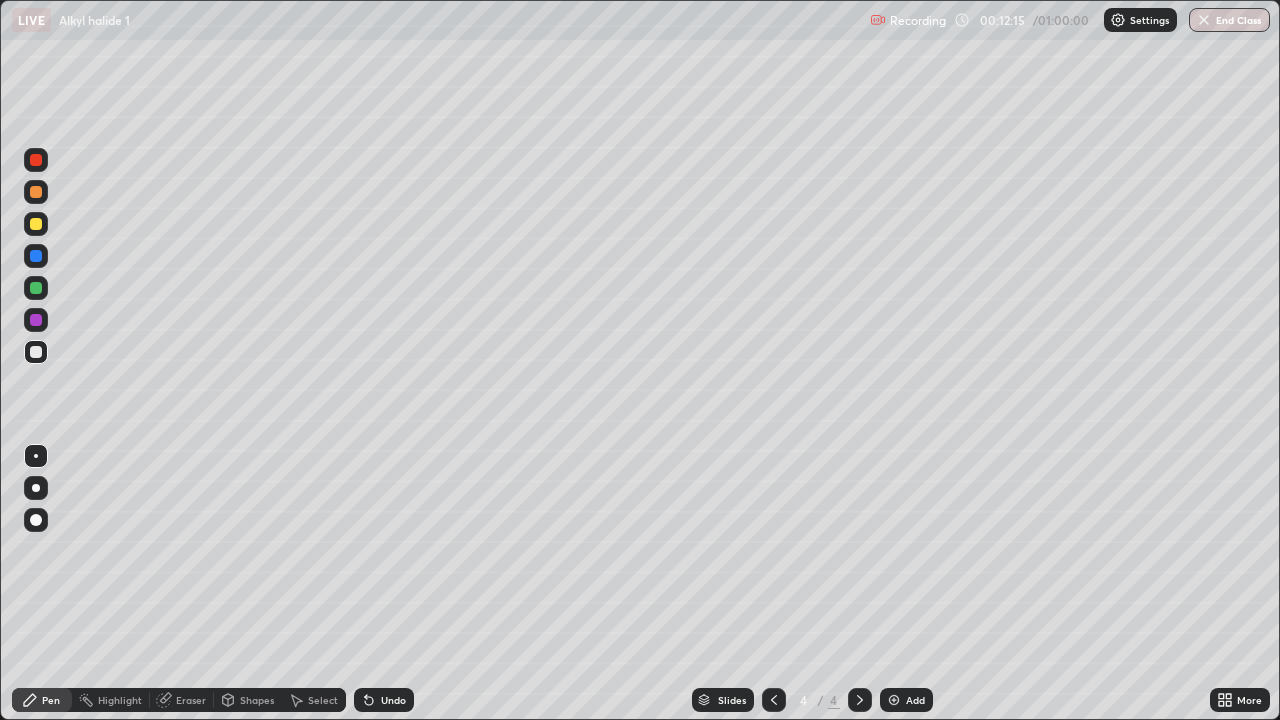 click at bounding box center (36, 160) 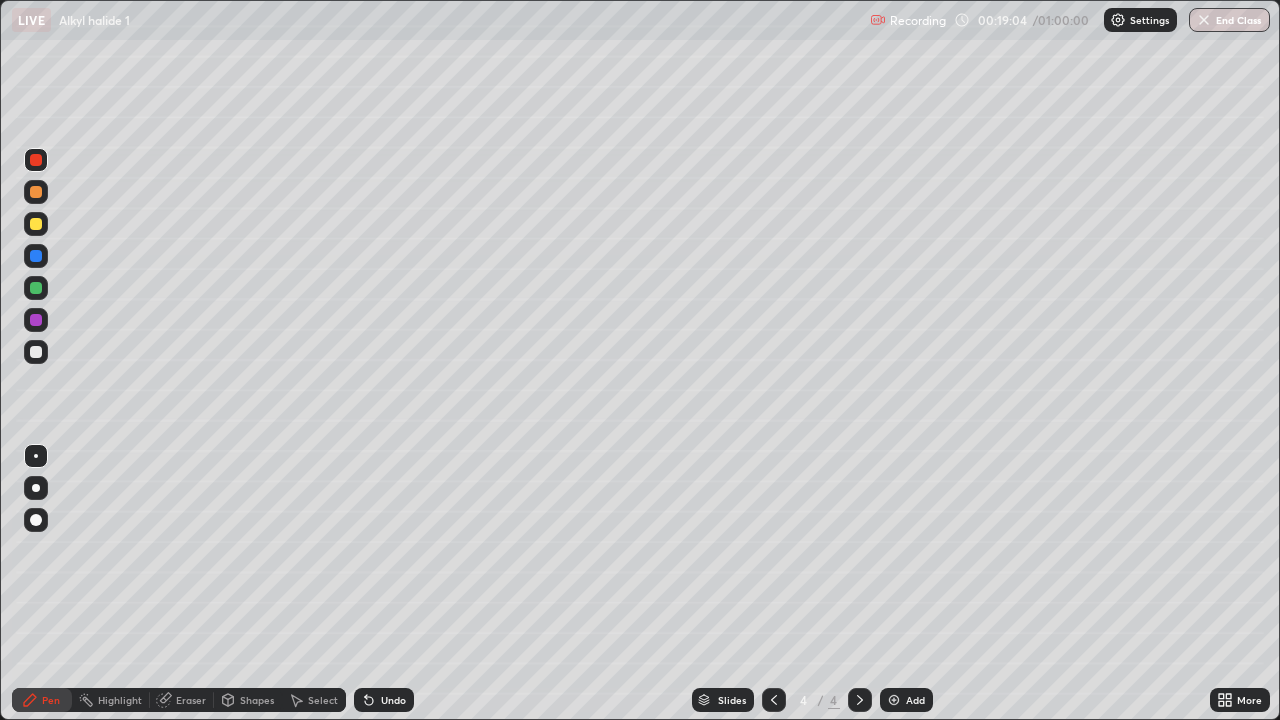 click at bounding box center (894, 700) 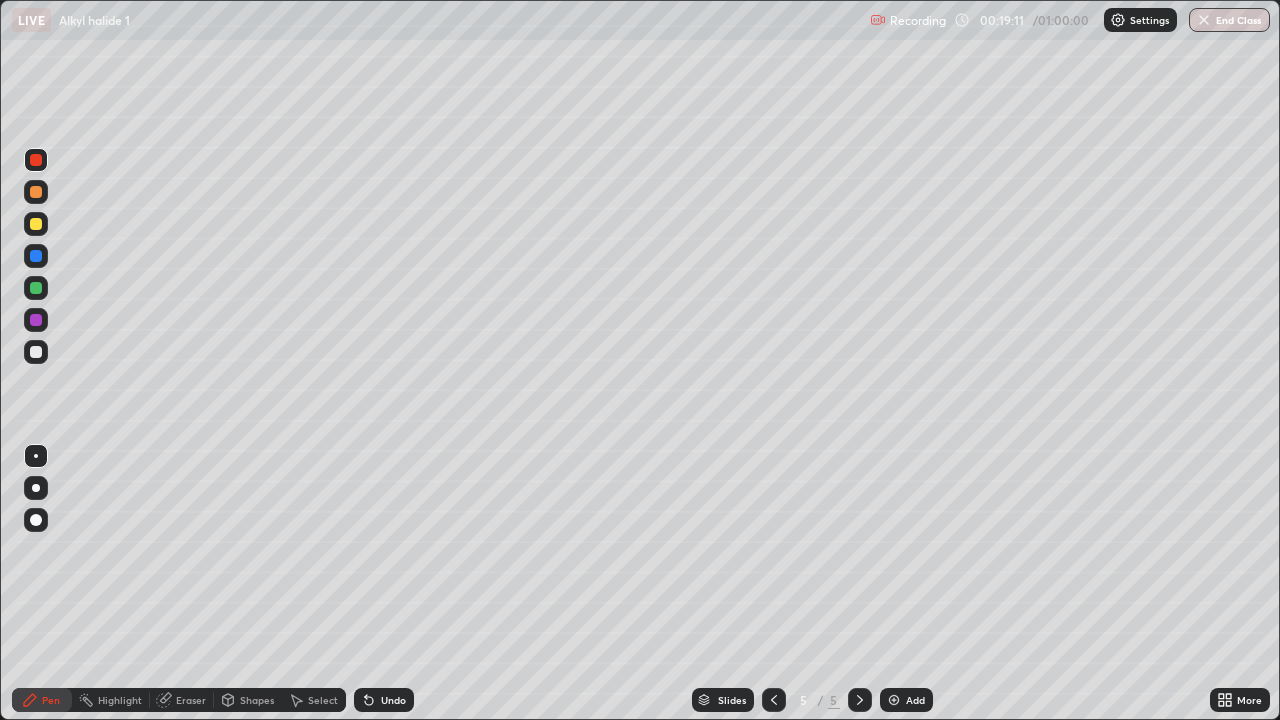 click at bounding box center (36, 352) 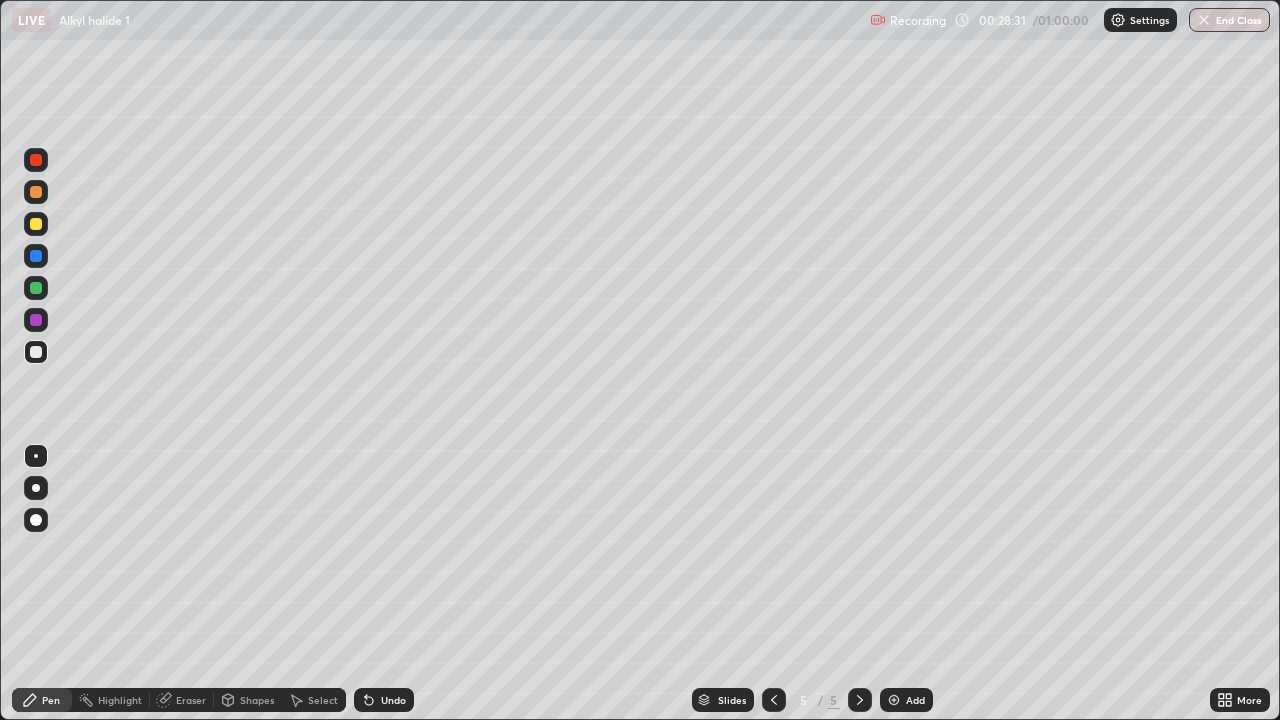 click 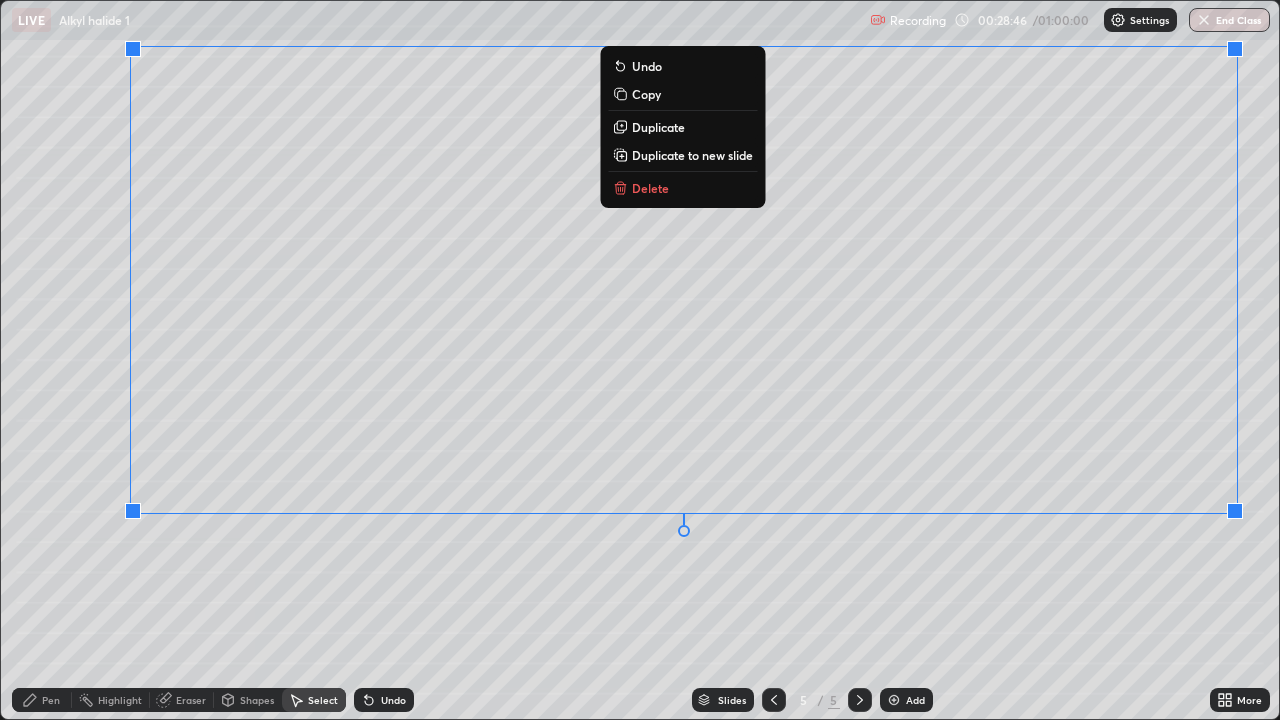 click on "0 ° Undo Copy Duplicate Duplicate to new slide Delete" at bounding box center [640, 360] 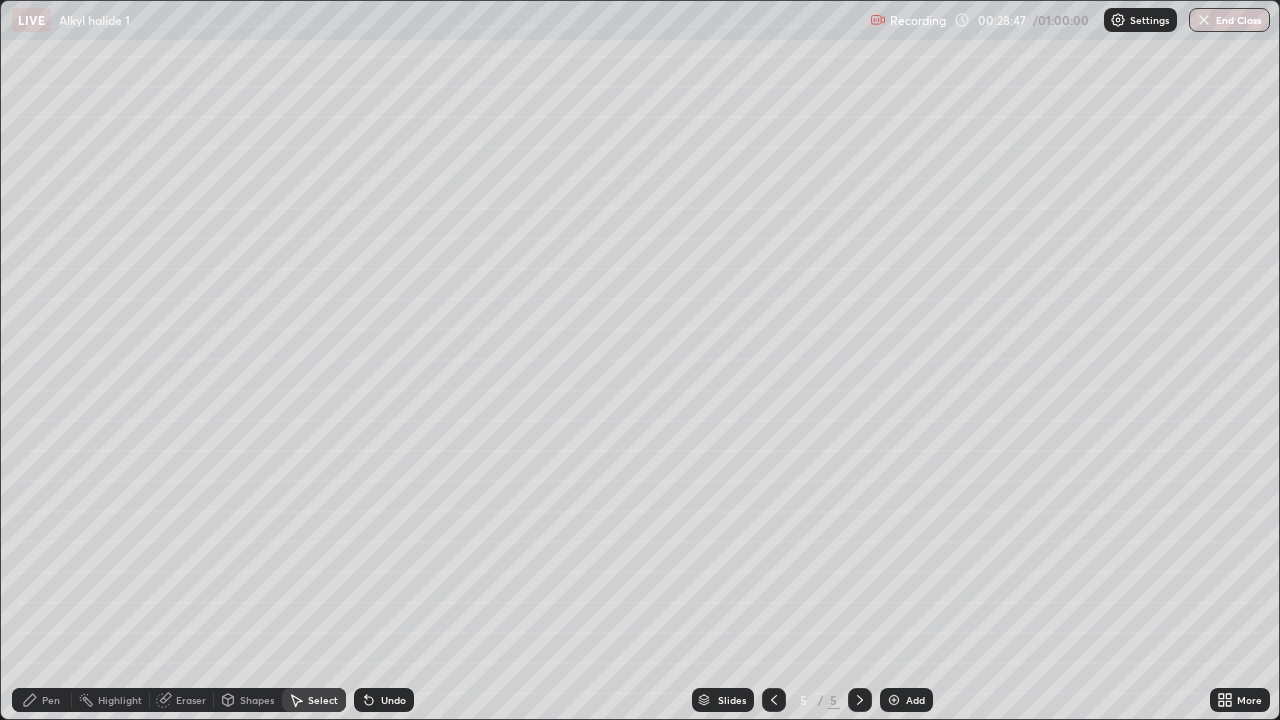click on "Pen" at bounding box center [51, 700] 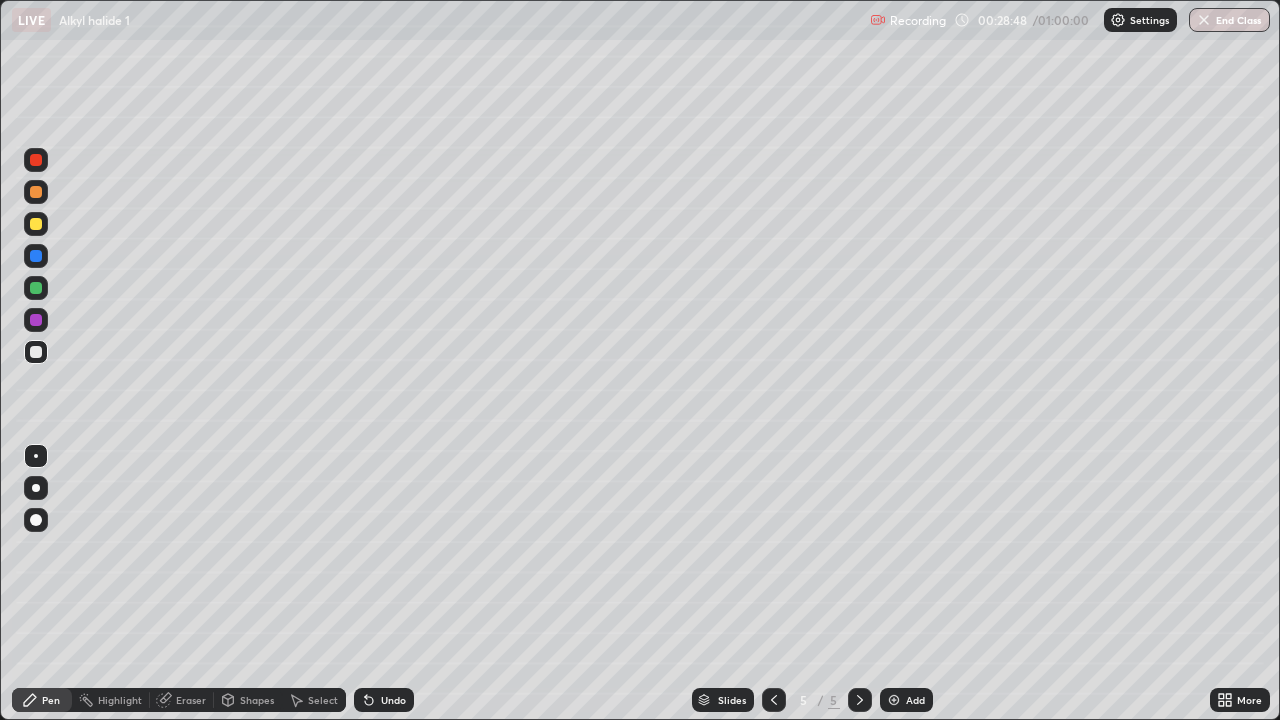 click at bounding box center (36, 352) 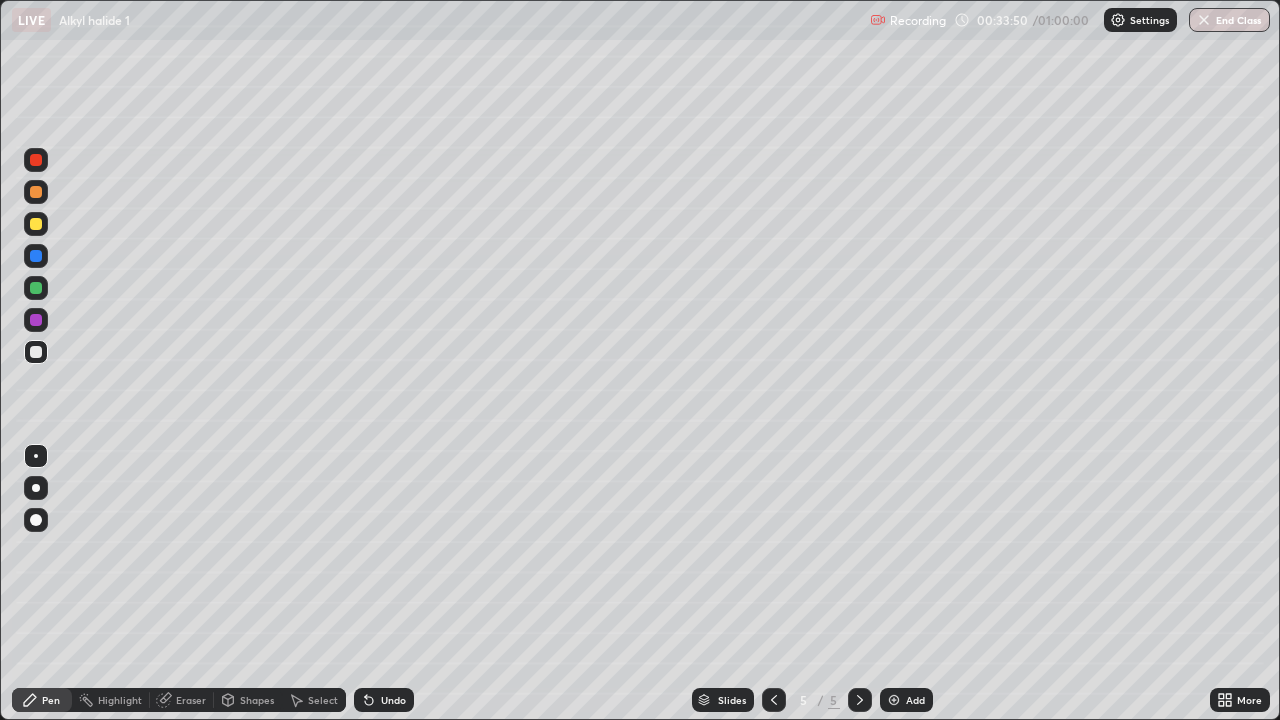 click on "Select" at bounding box center (314, 700) 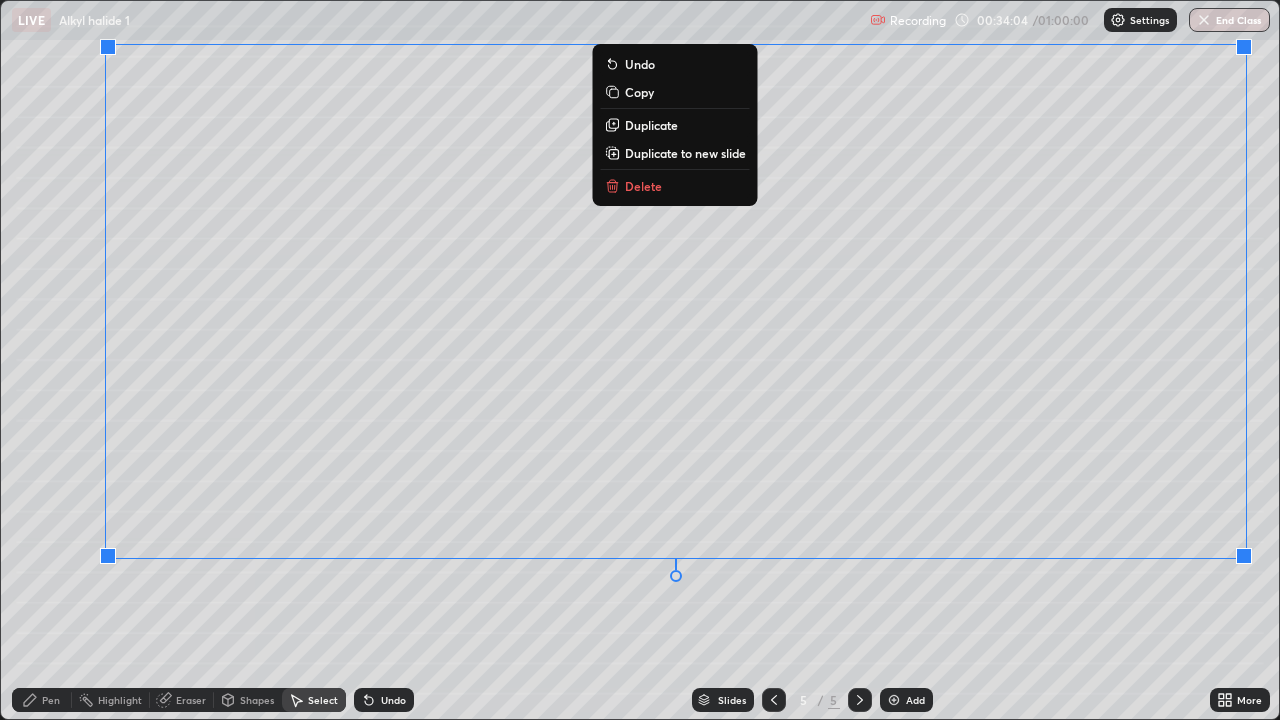 click on "0 ° Undo Copy Duplicate Duplicate to new slide Delete" at bounding box center (640, 360) 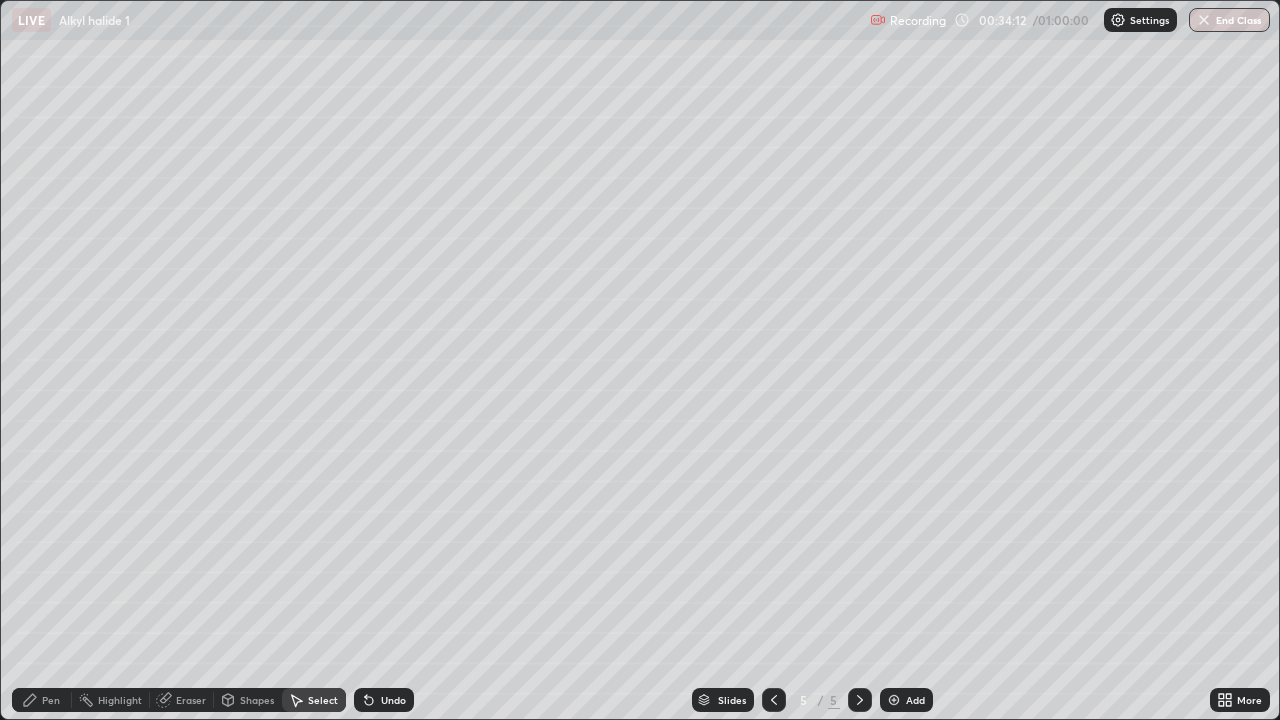 click on "Pen" at bounding box center (42, 700) 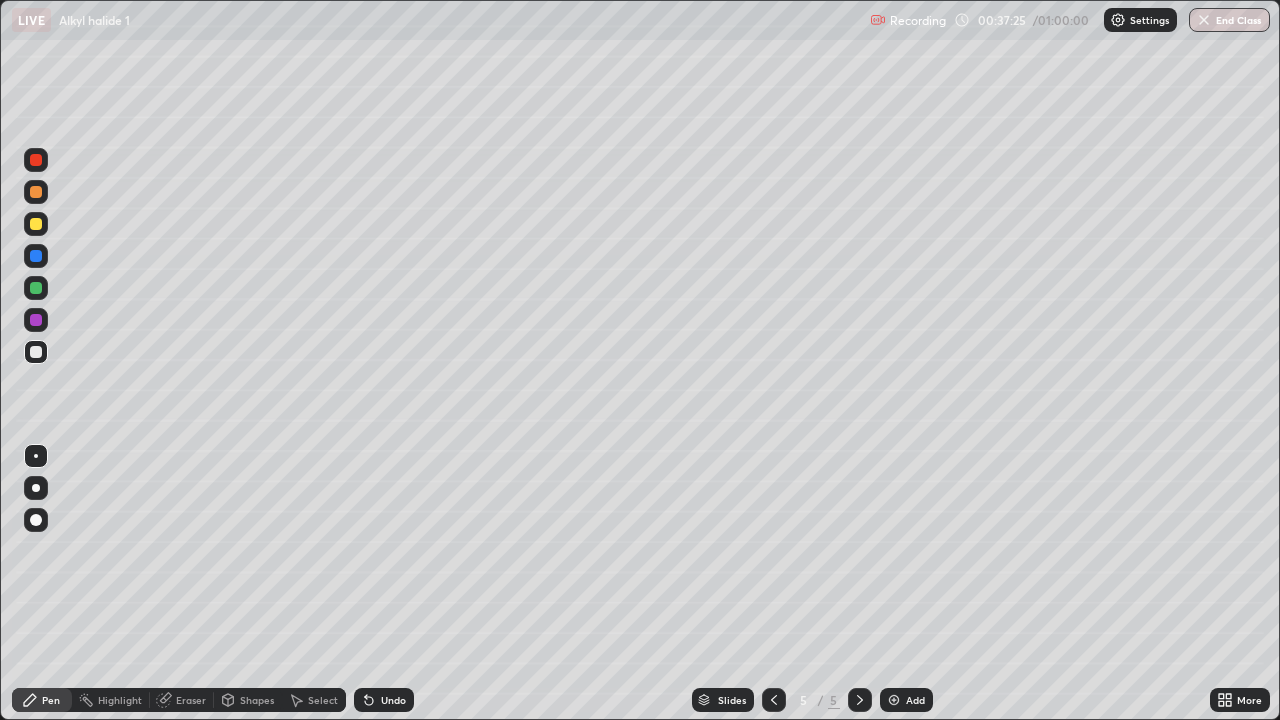 click on "Add" at bounding box center [915, 700] 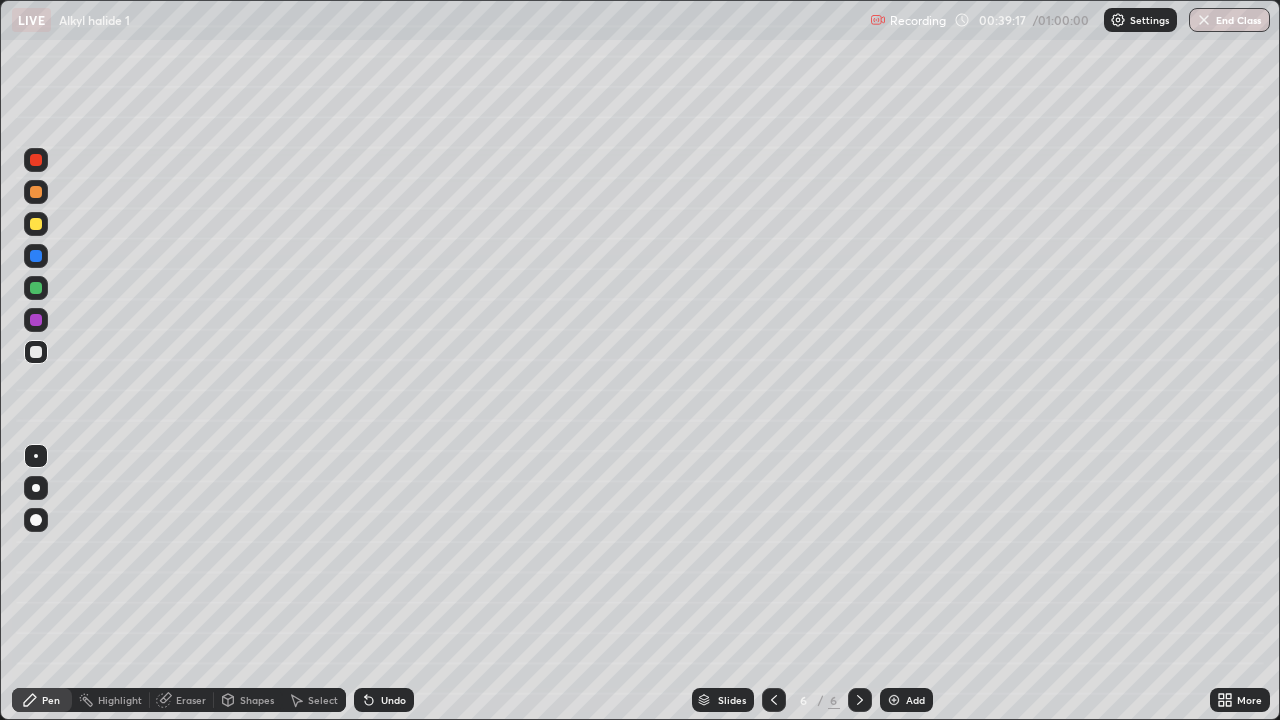 click 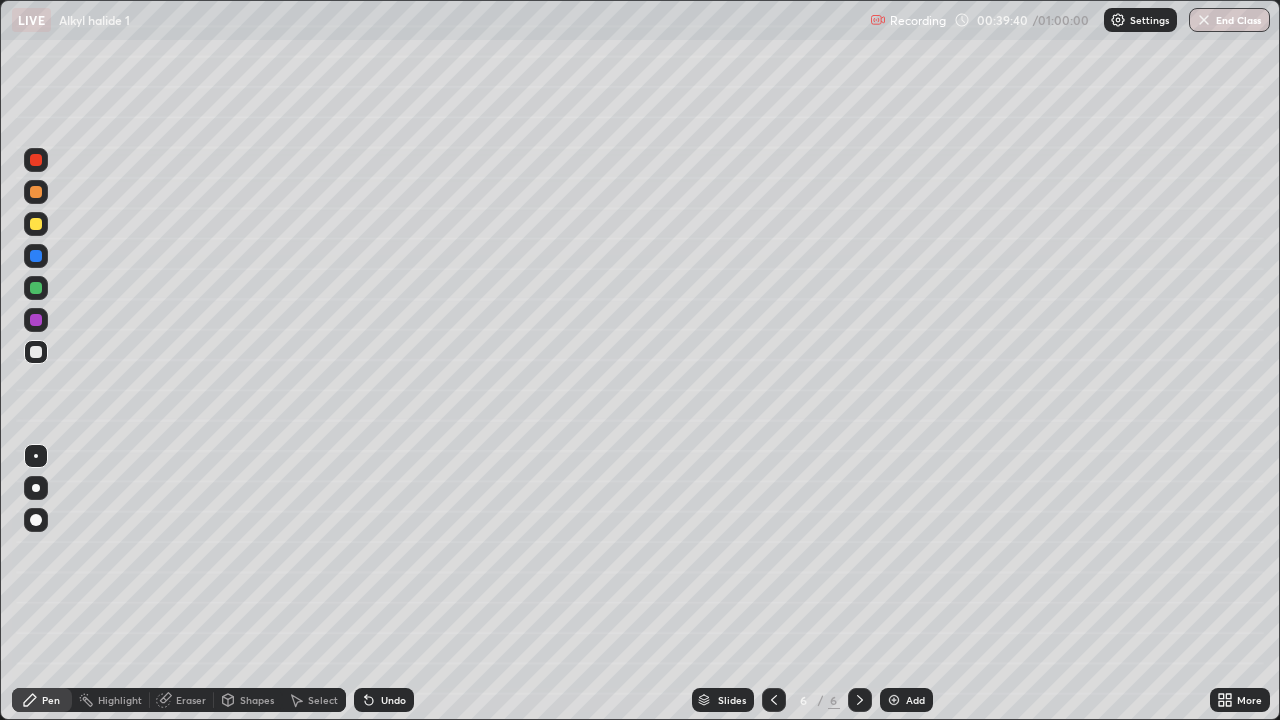 click on "Add" at bounding box center (906, 700) 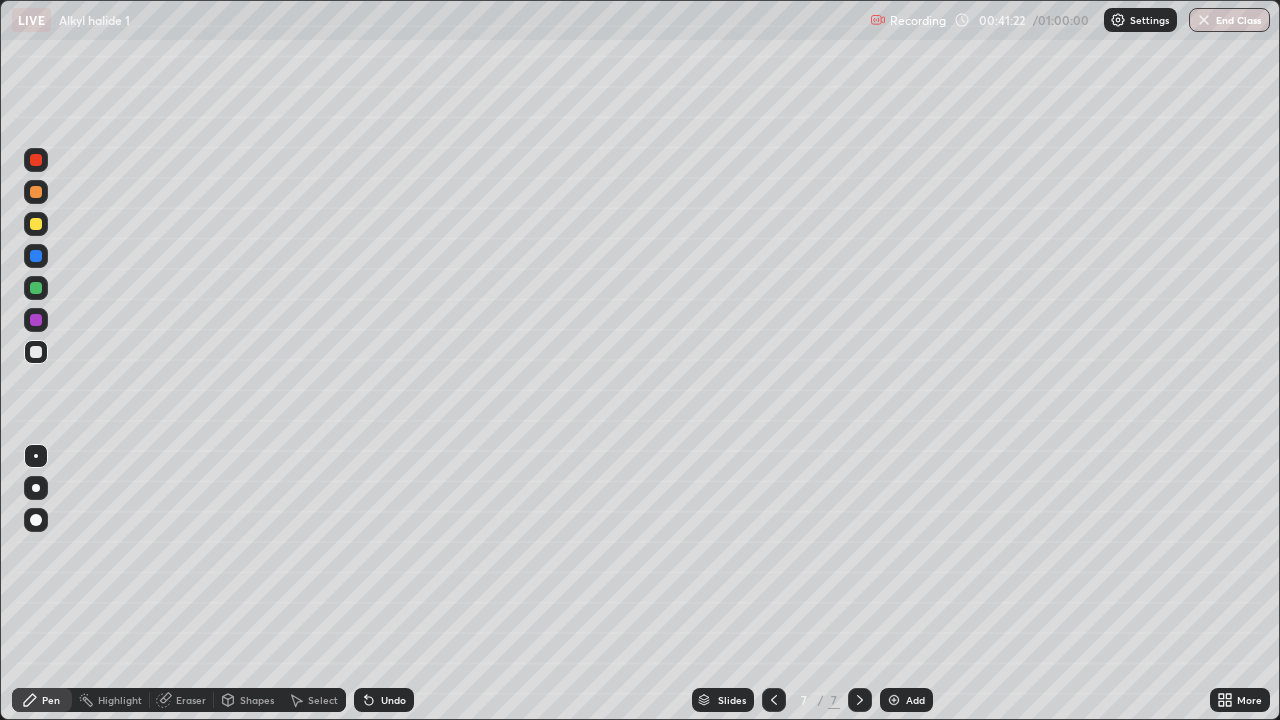 click on "Undo" at bounding box center [384, 700] 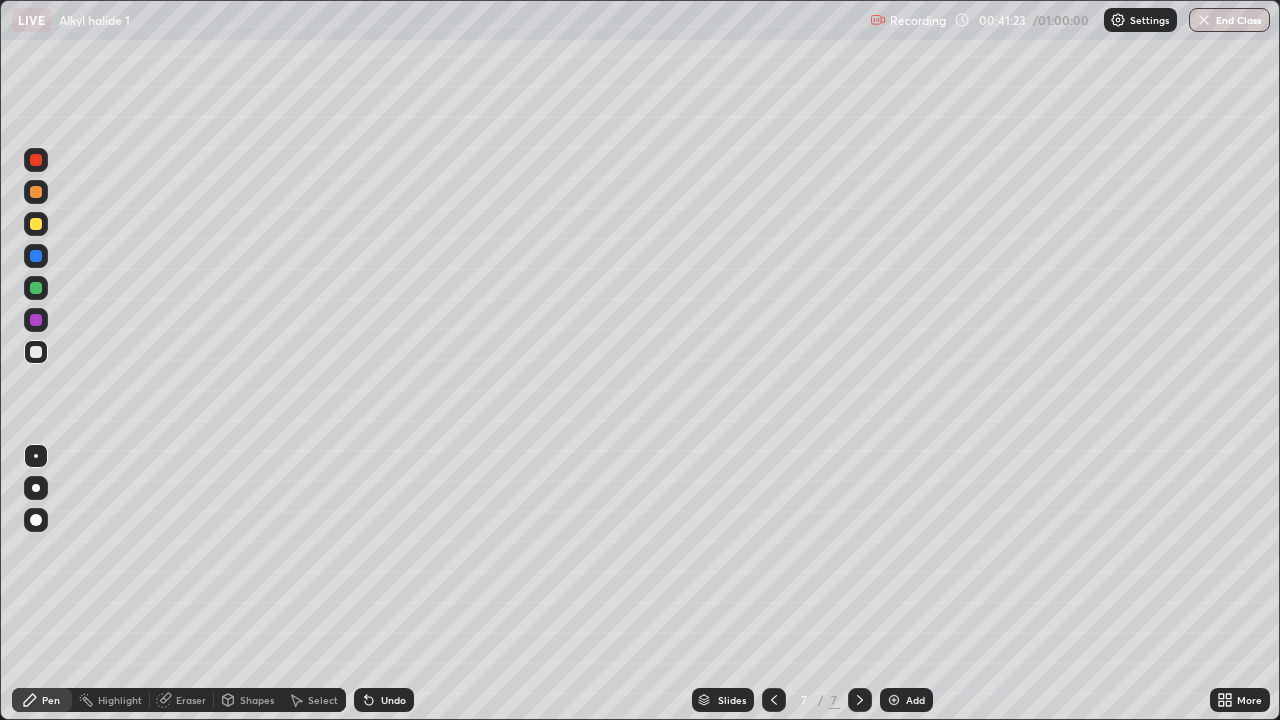 click on "Undo" at bounding box center [393, 700] 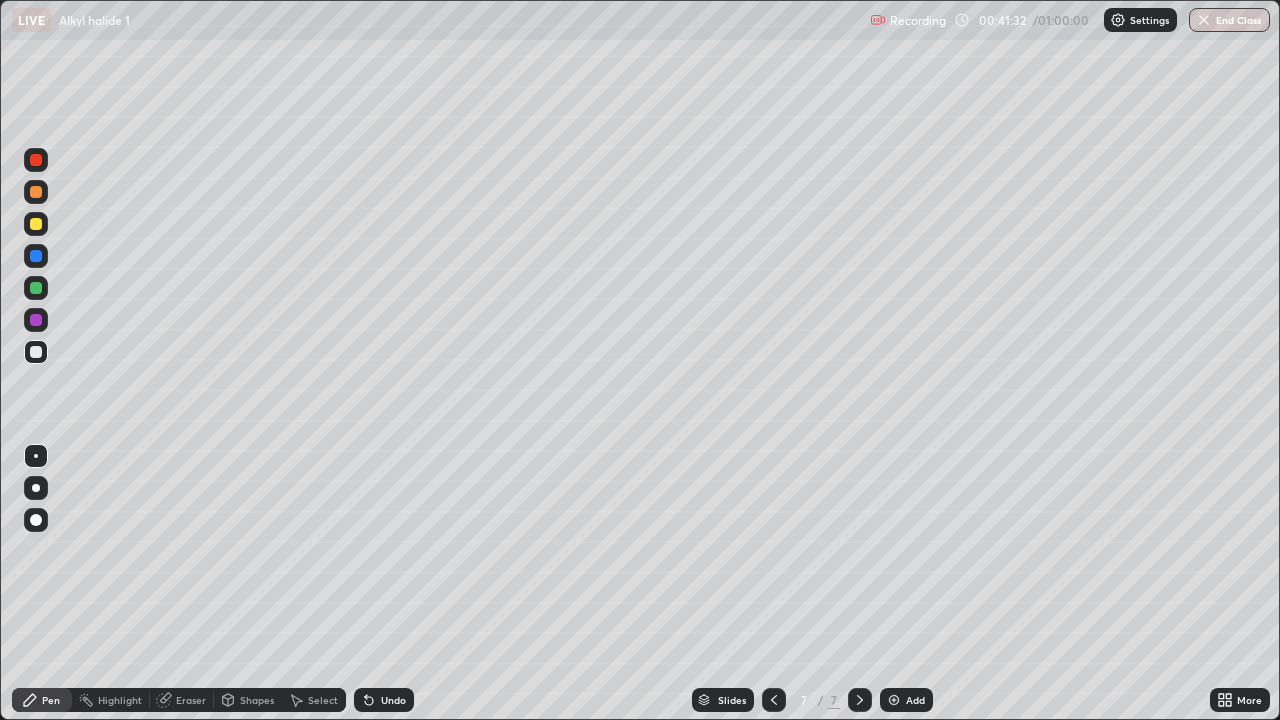 click on "Undo" at bounding box center (384, 700) 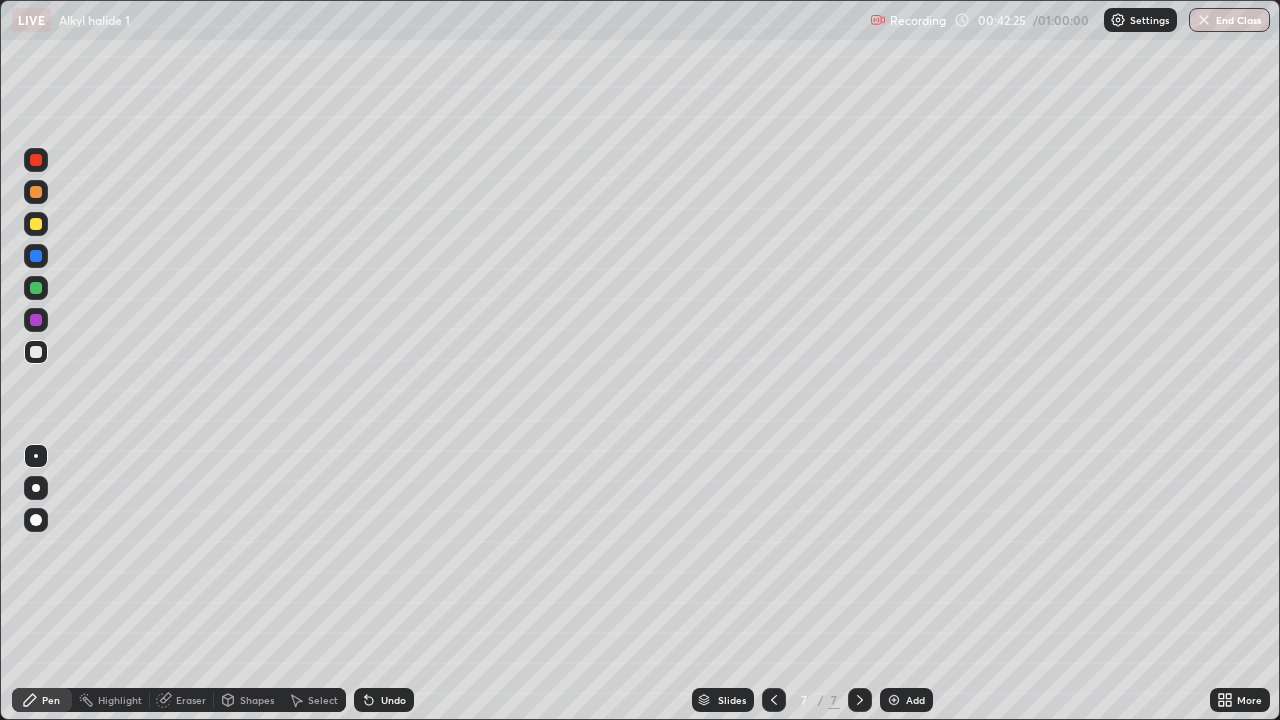click at bounding box center (36, 288) 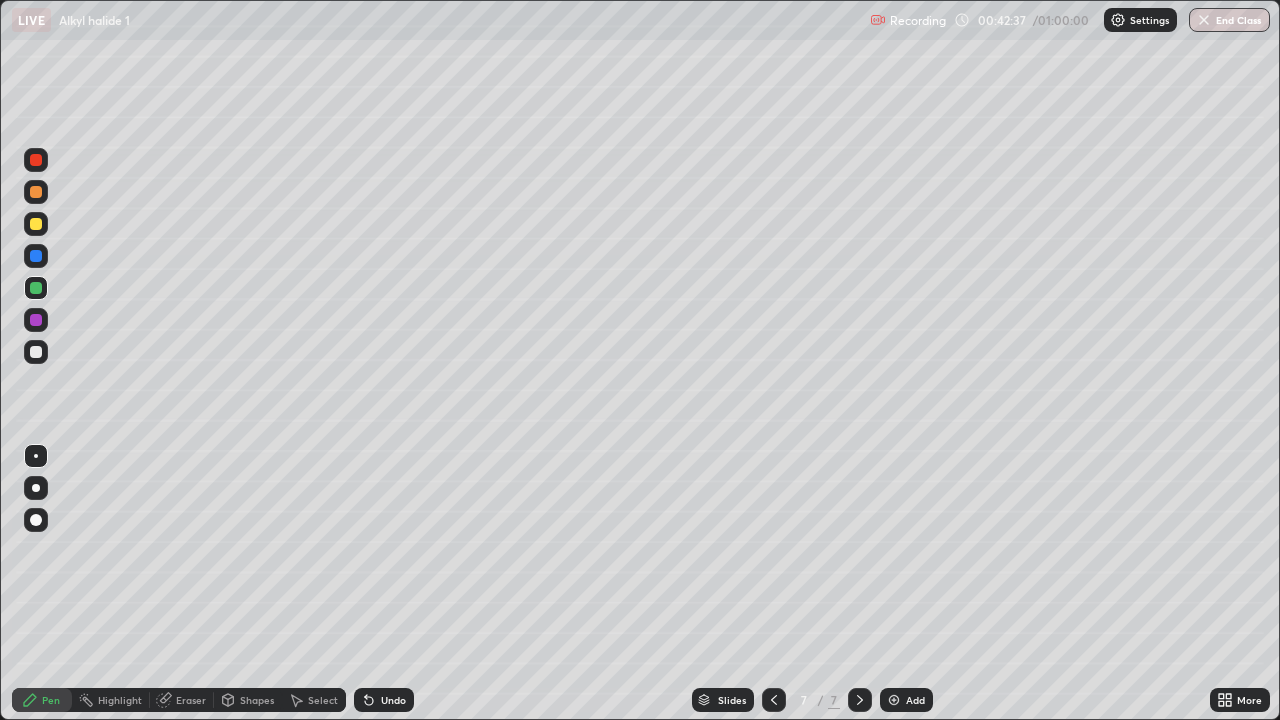 click on "Undo" at bounding box center (384, 700) 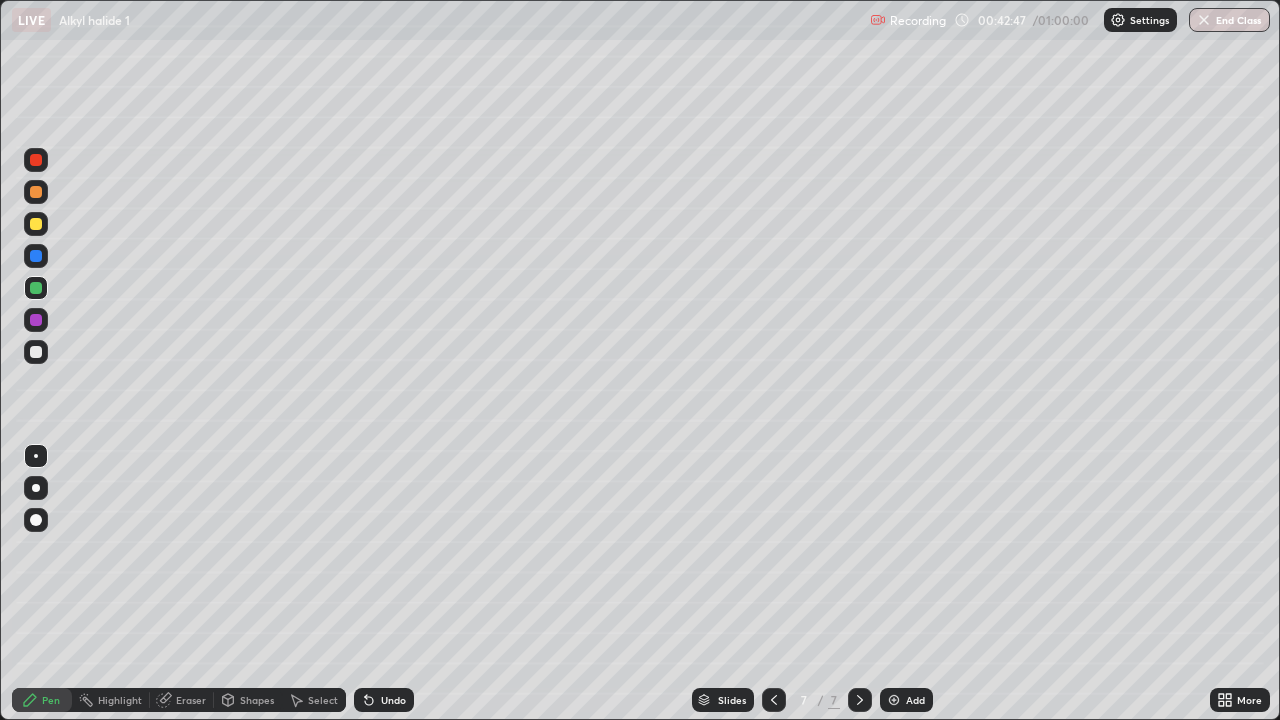 click at bounding box center [36, 352] 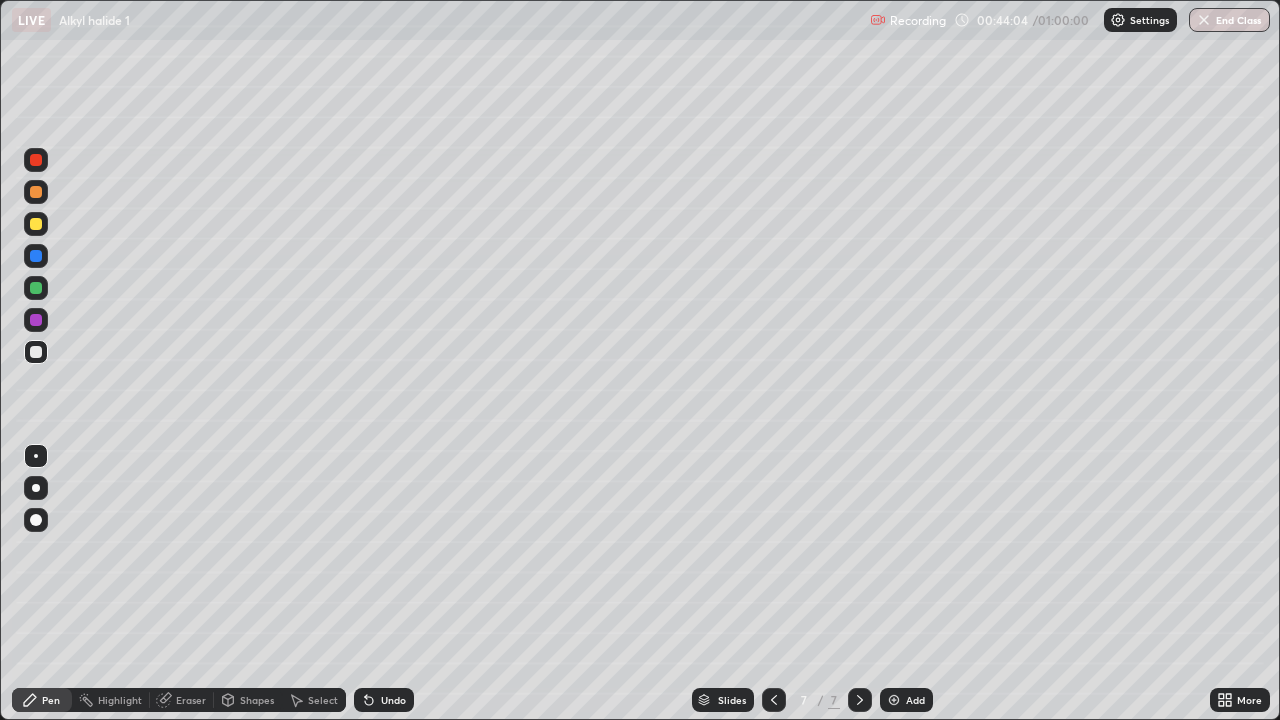 click at bounding box center (36, 352) 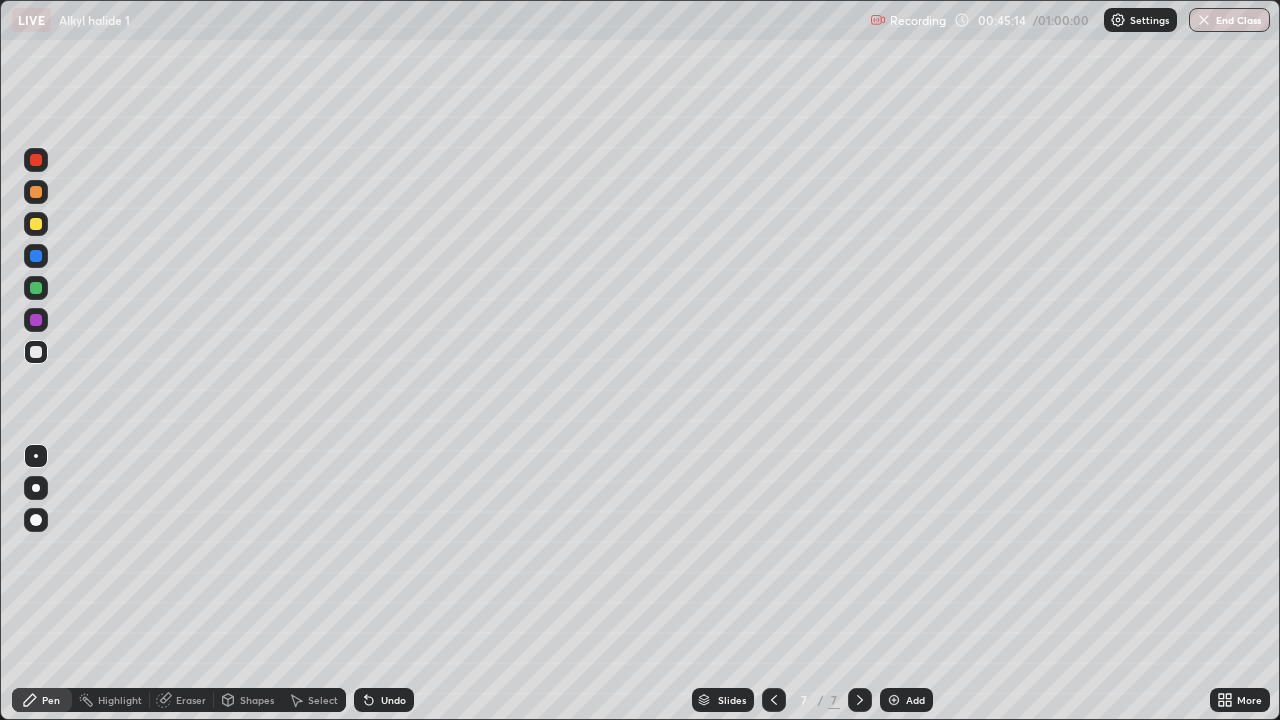 click on "Eraser" at bounding box center [191, 700] 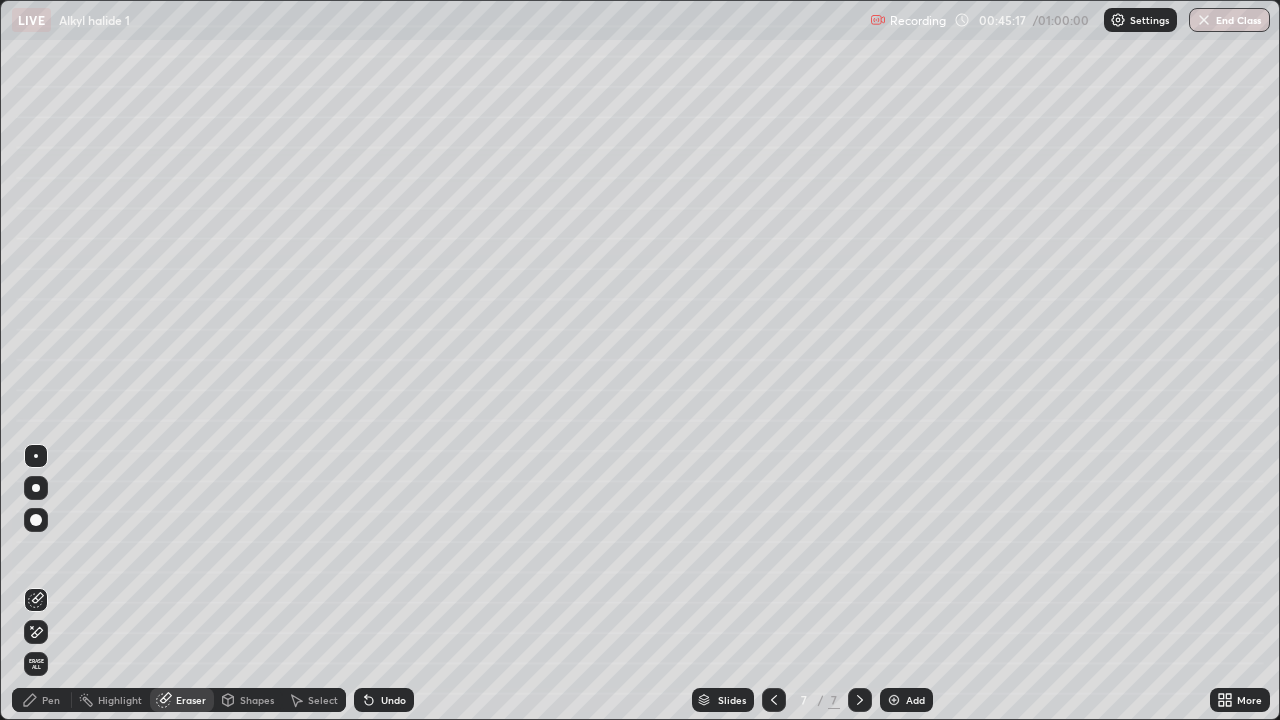 click 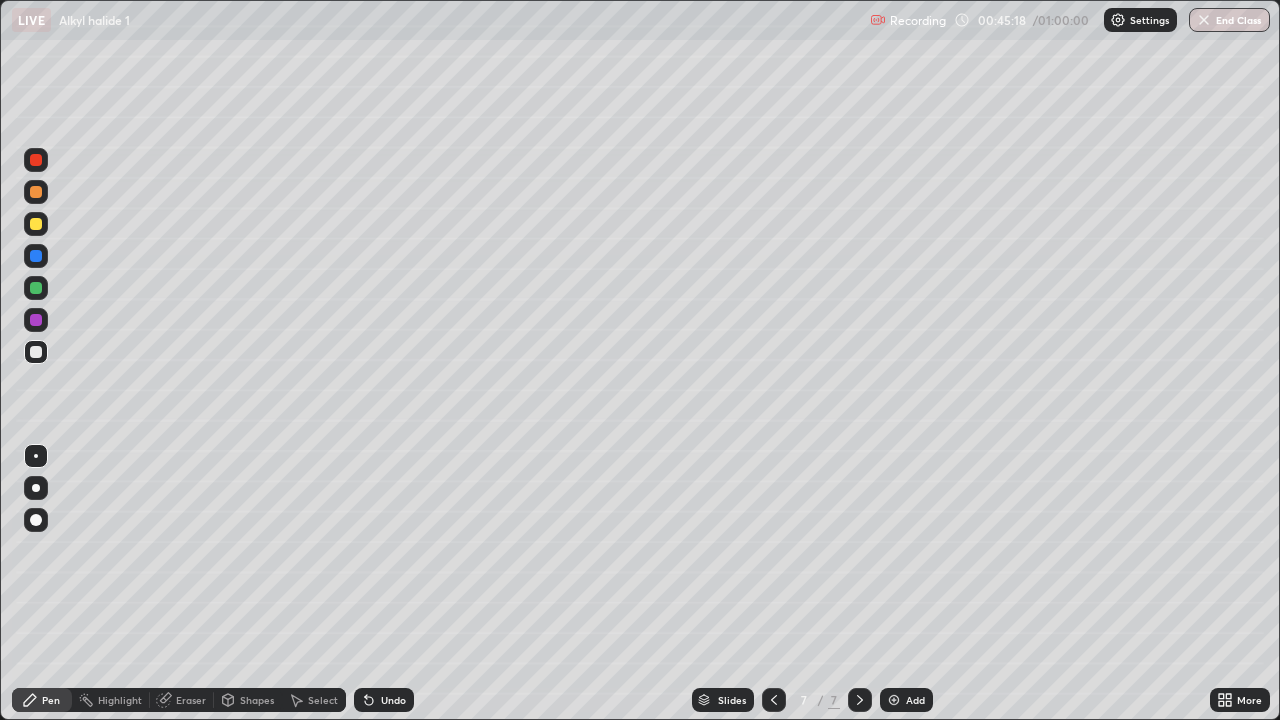 click at bounding box center (36, 320) 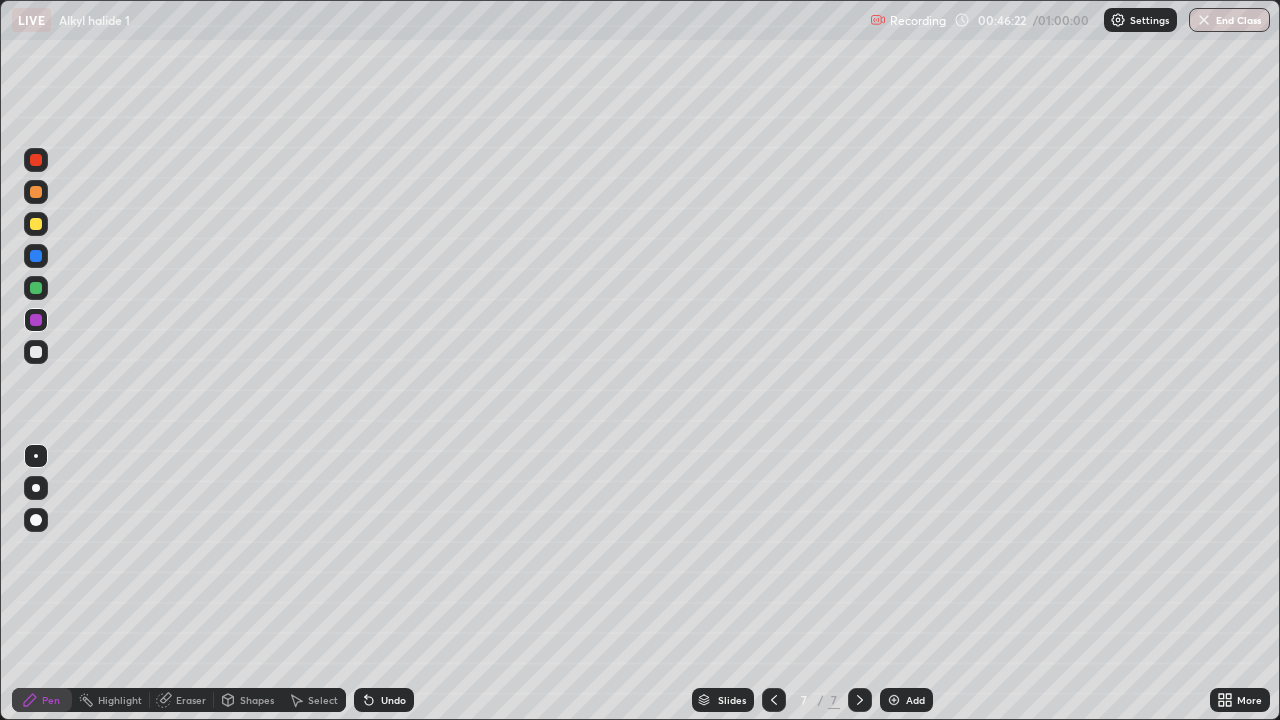 click at bounding box center [36, 288] 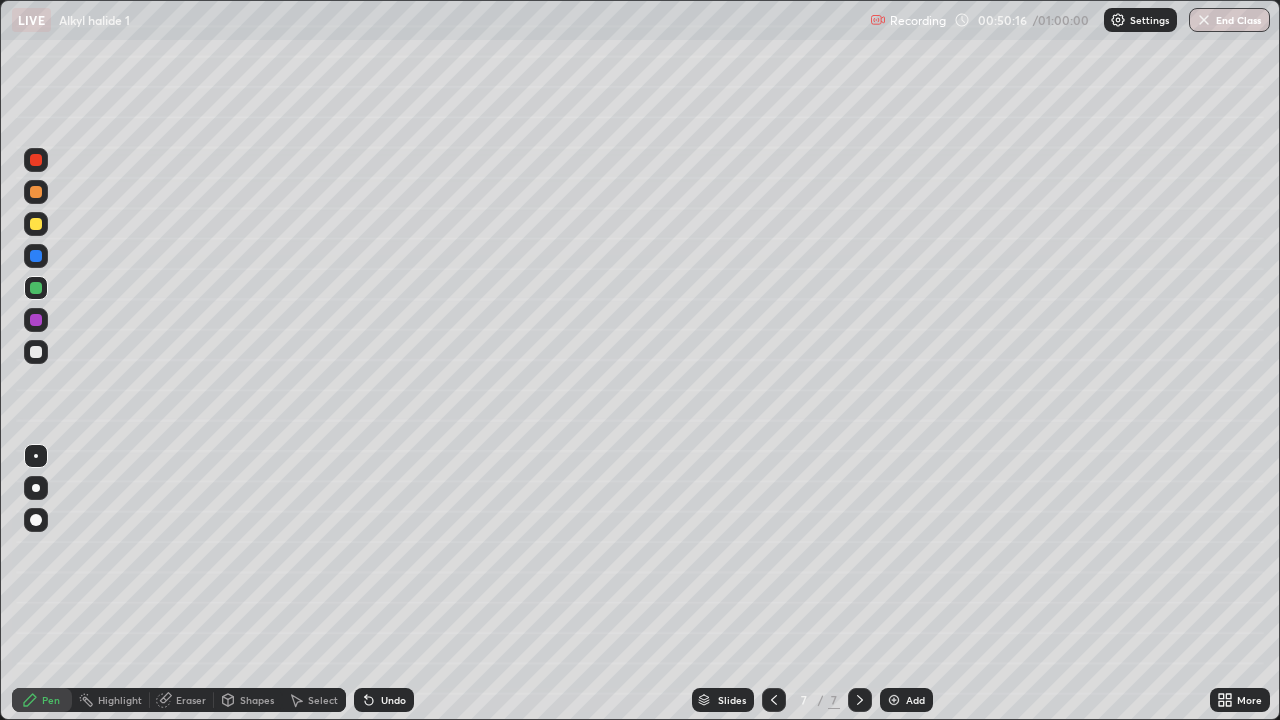 click at bounding box center (894, 700) 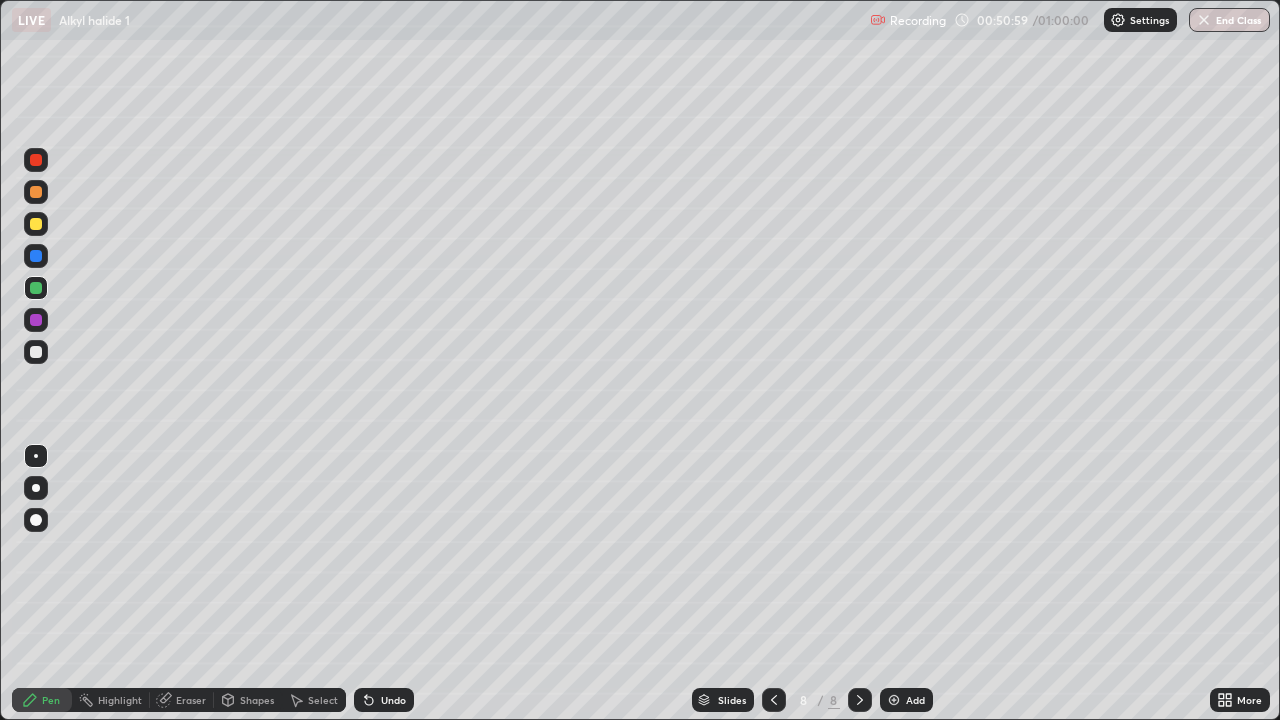 click 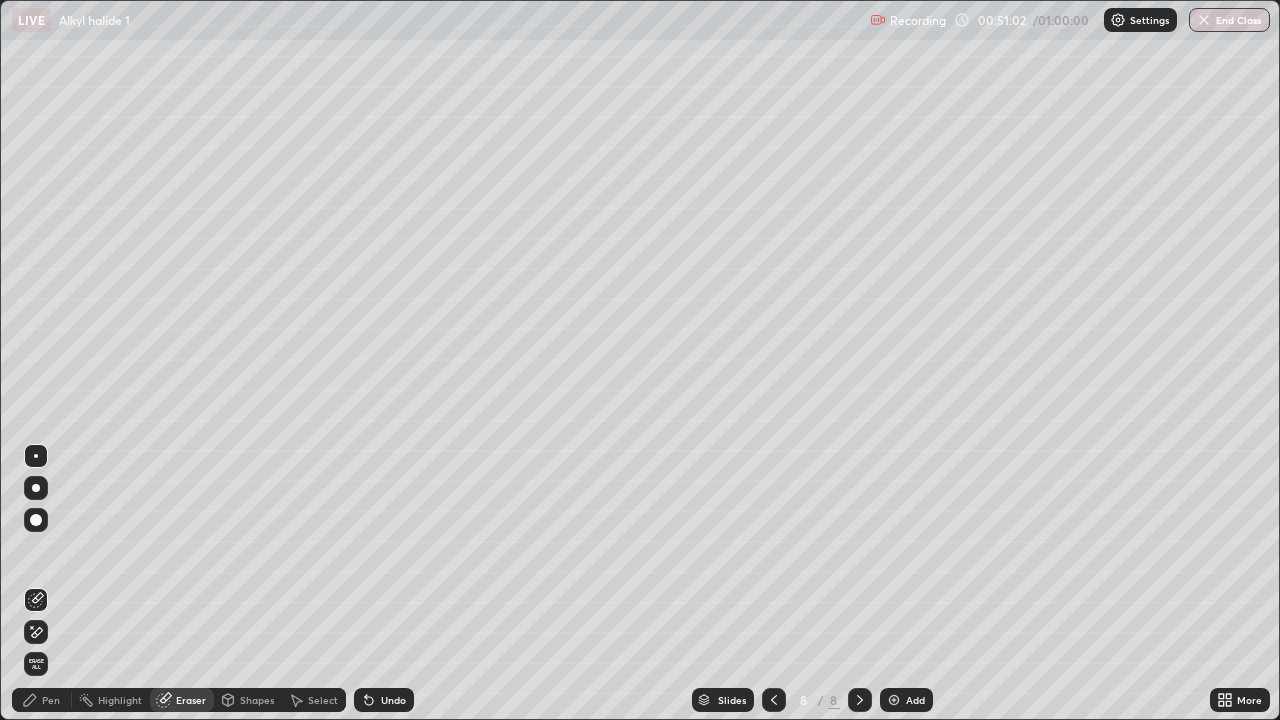 click 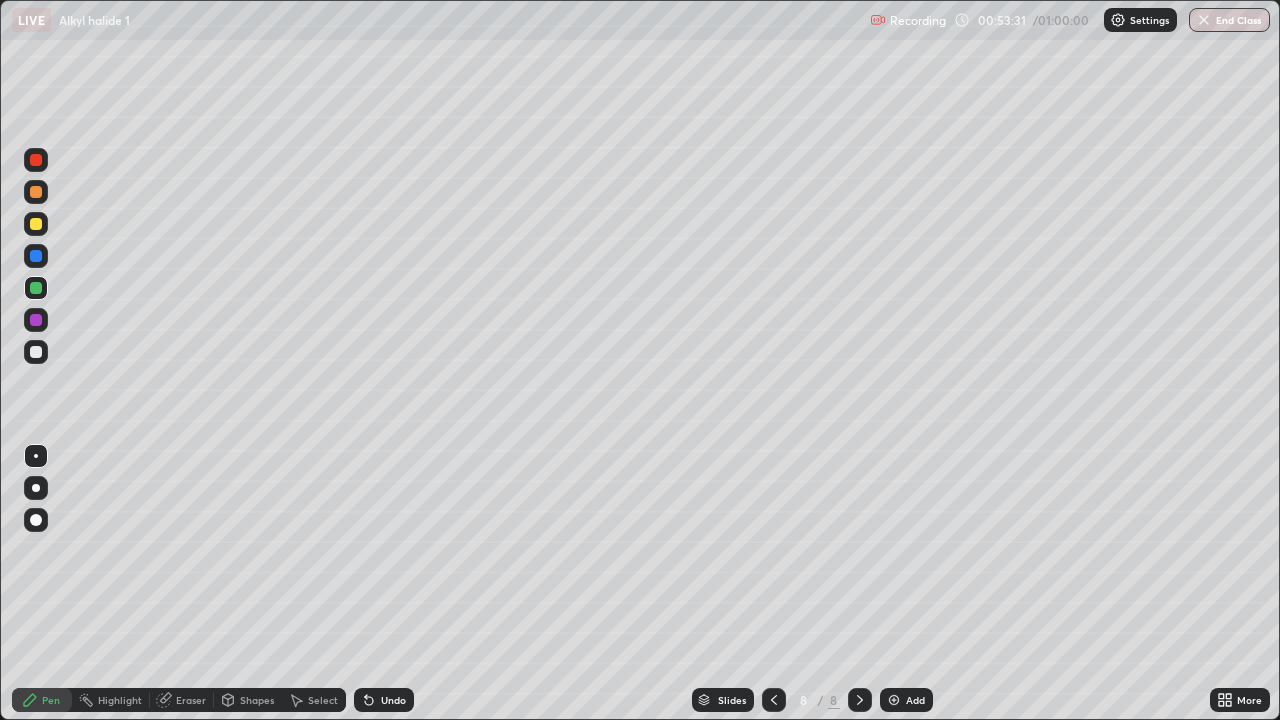 click at bounding box center [36, 224] 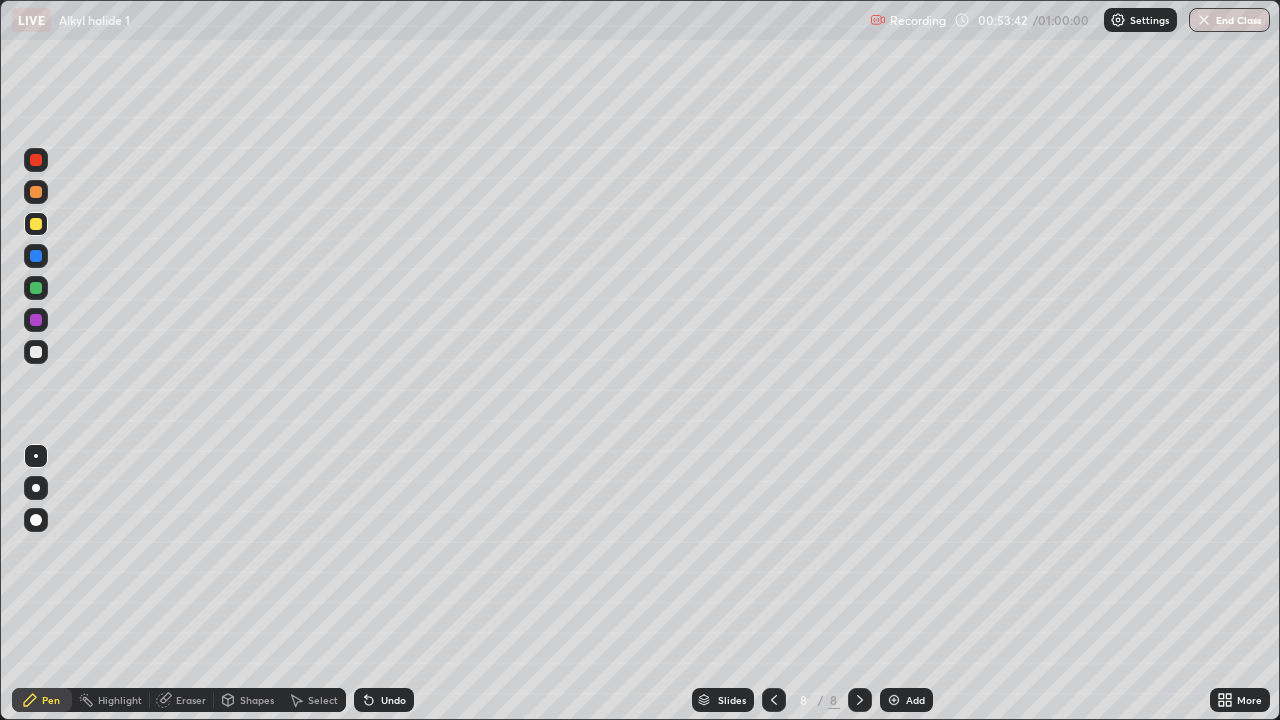 click at bounding box center [36, 160] 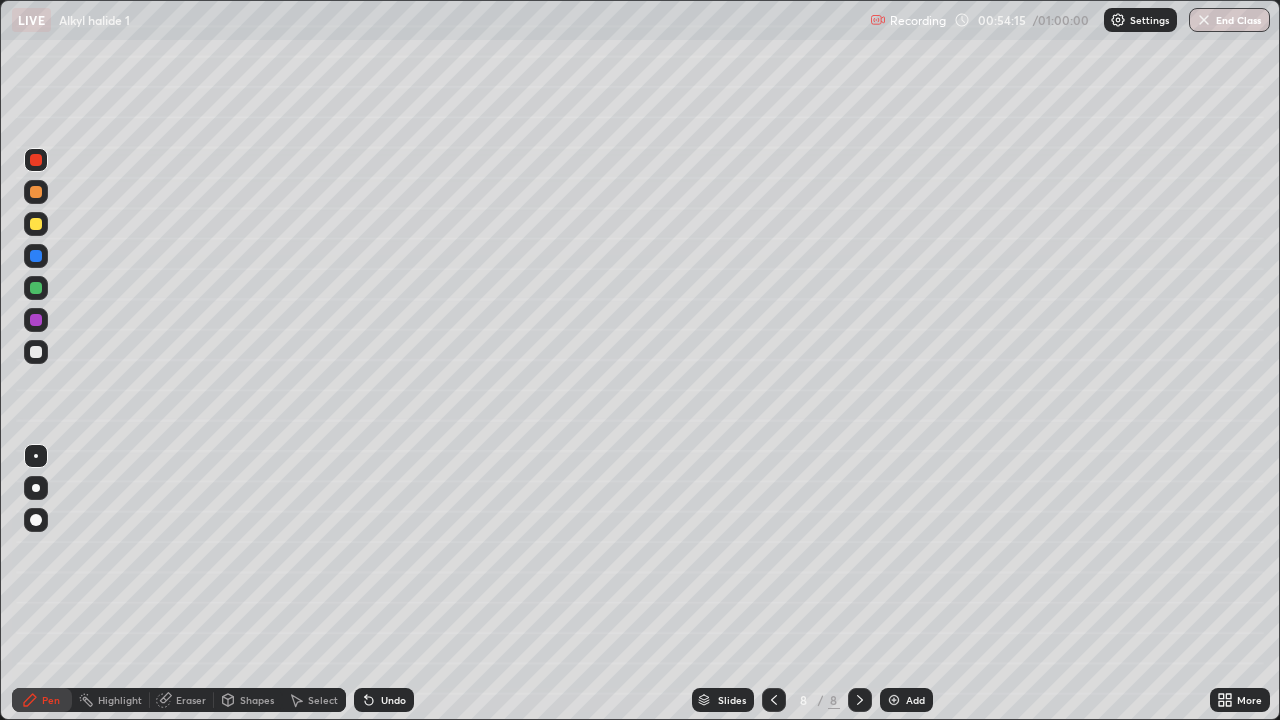 click at bounding box center [36, 192] 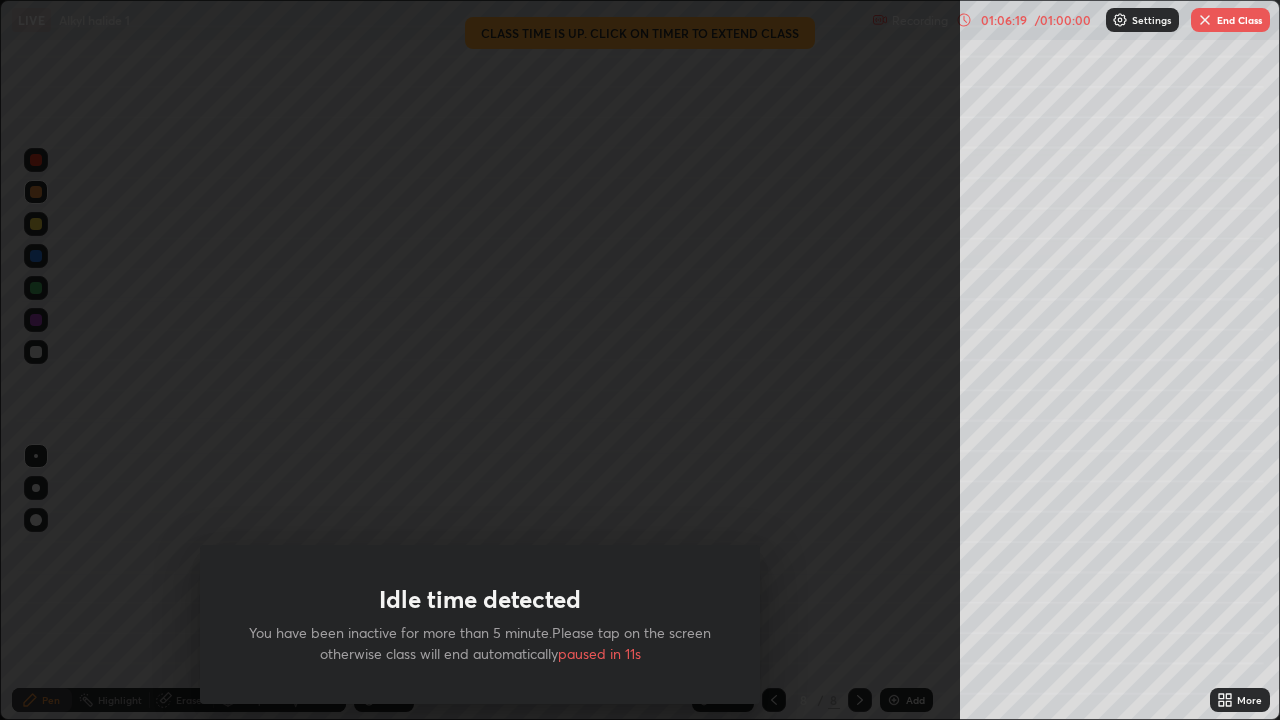 click on "End Class" at bounding box center (1230, 20) 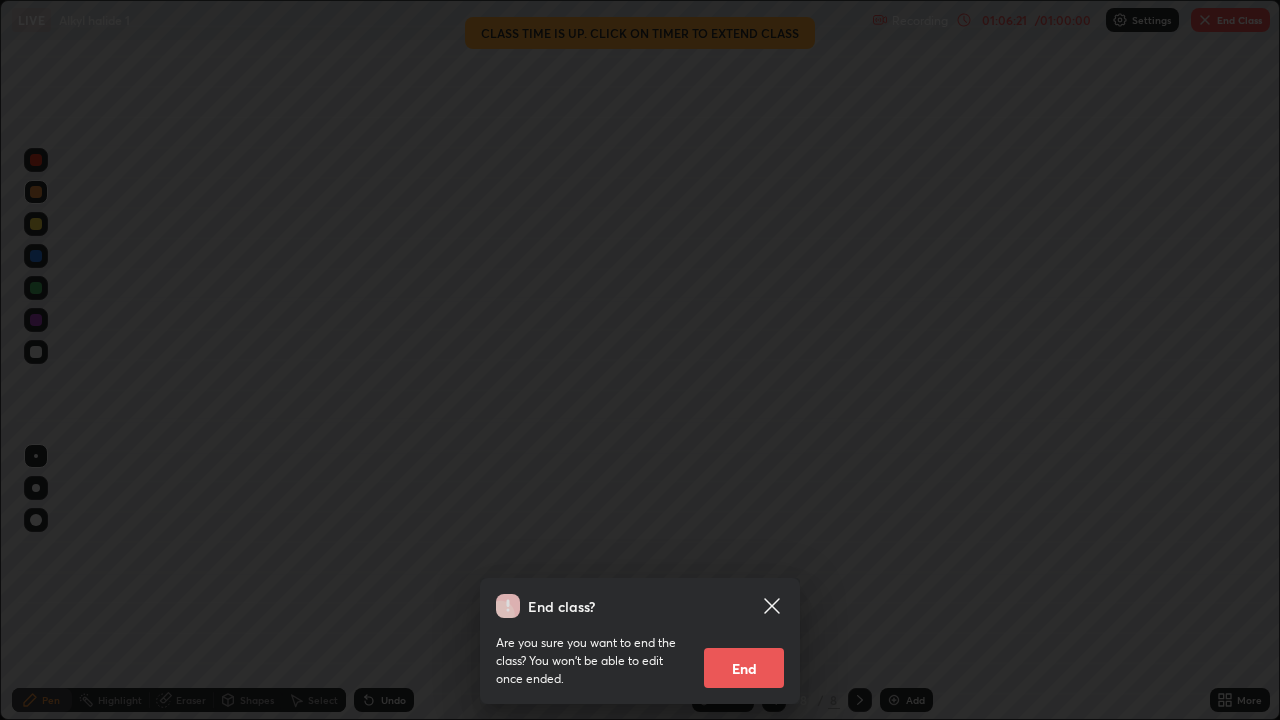 click on "End" at bounding box center [744, 668] 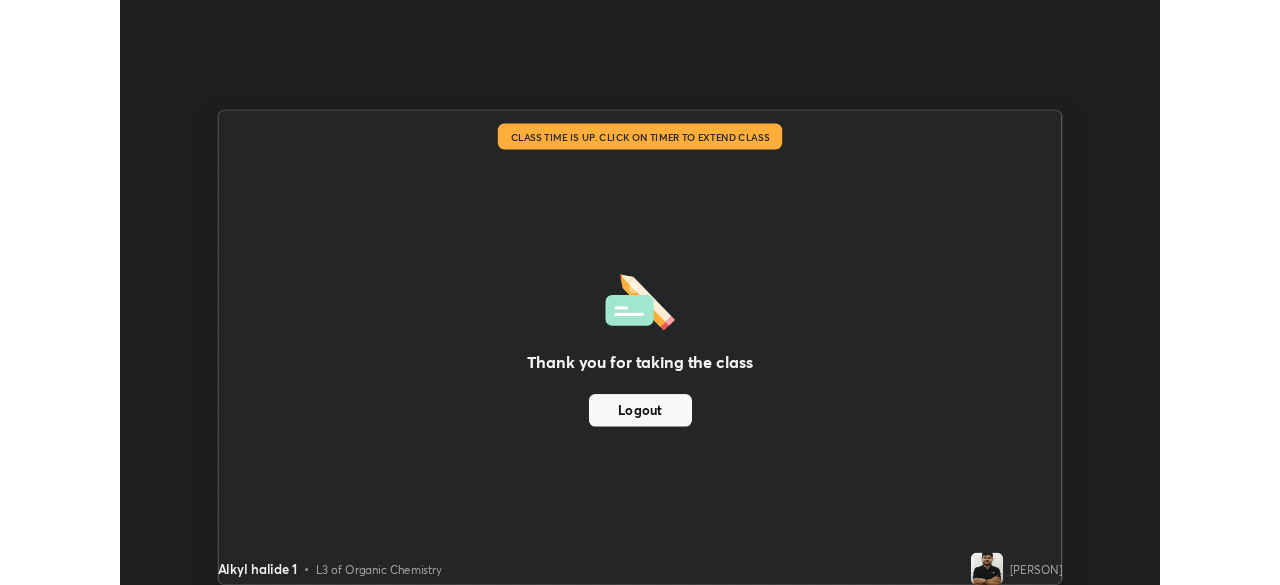 scroll, scrollTop: 585, scrollLeft: 1280, axis: both 